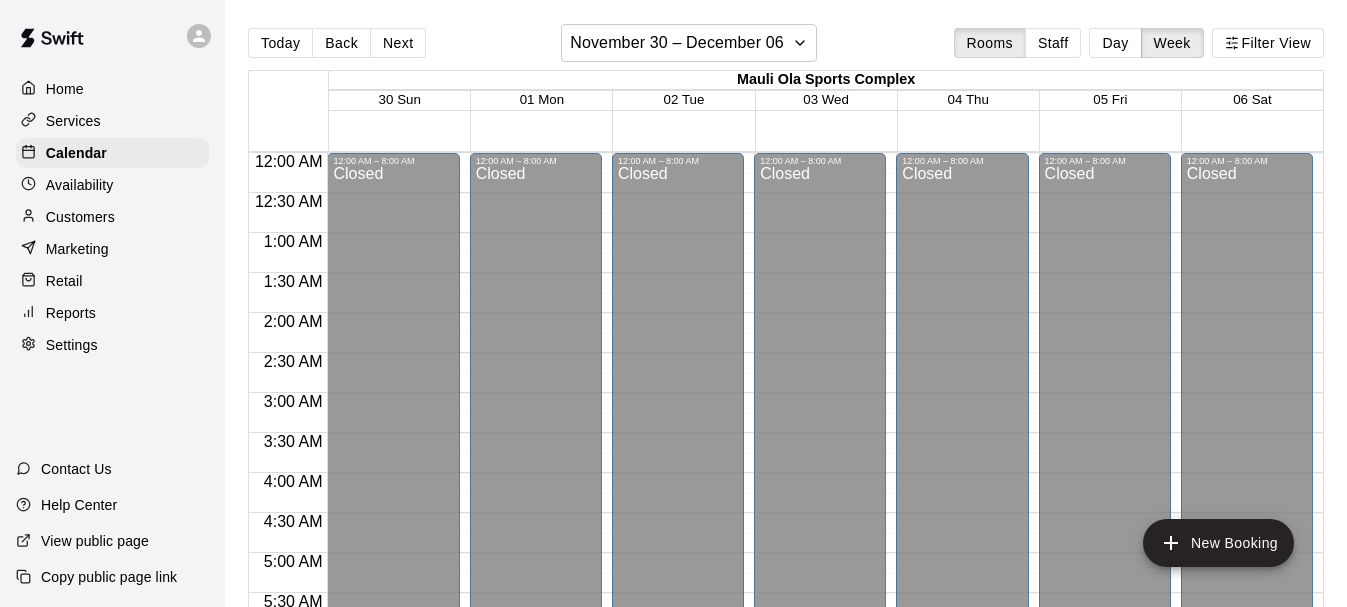 scroll, scrollTop: 0, scrollLeft: 0, axis: both 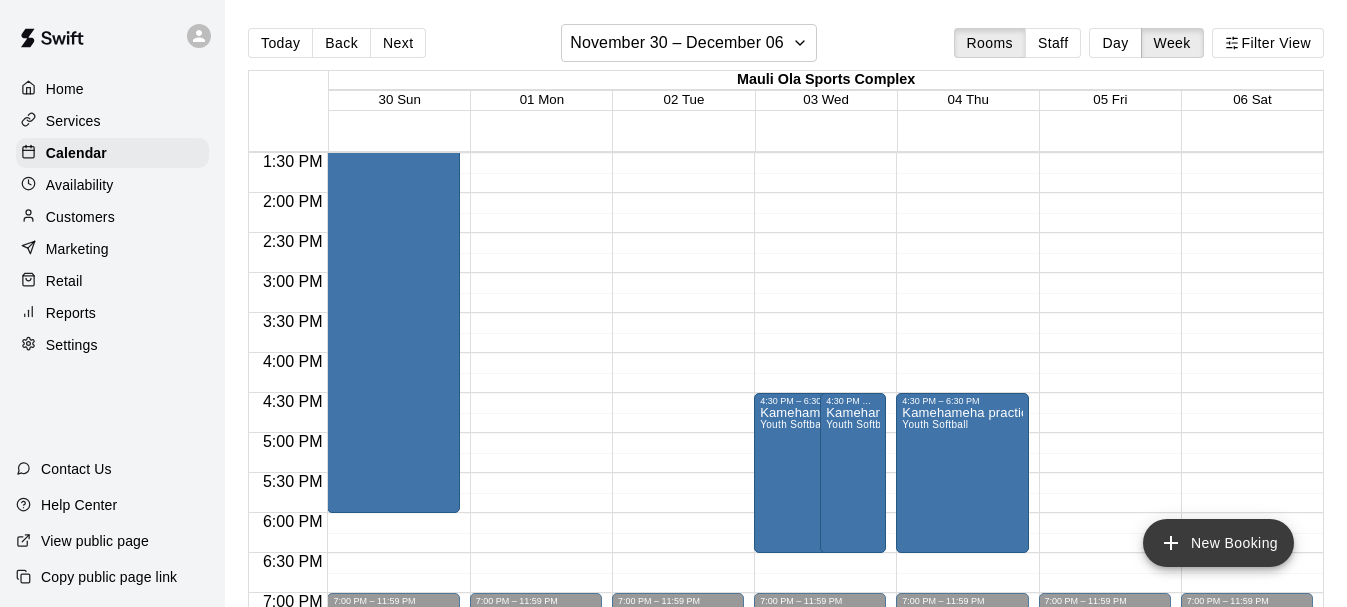click on "New Booking" at bounding box center (1218, 543) 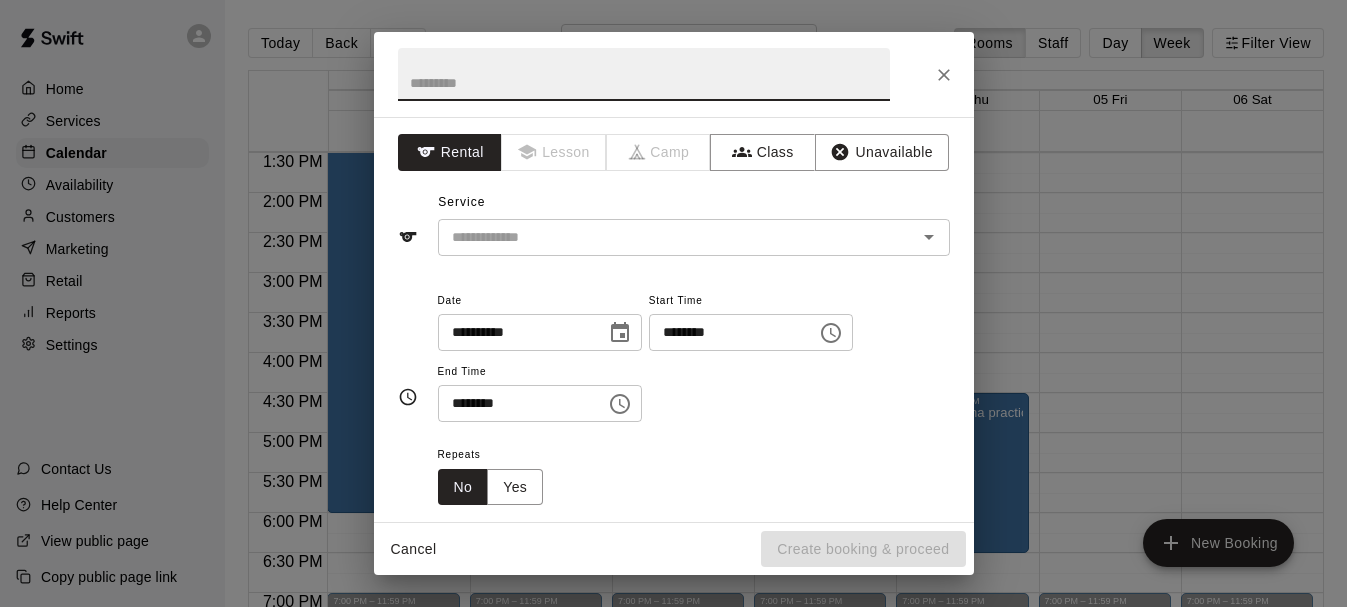 click at bounding box center [644, 74] 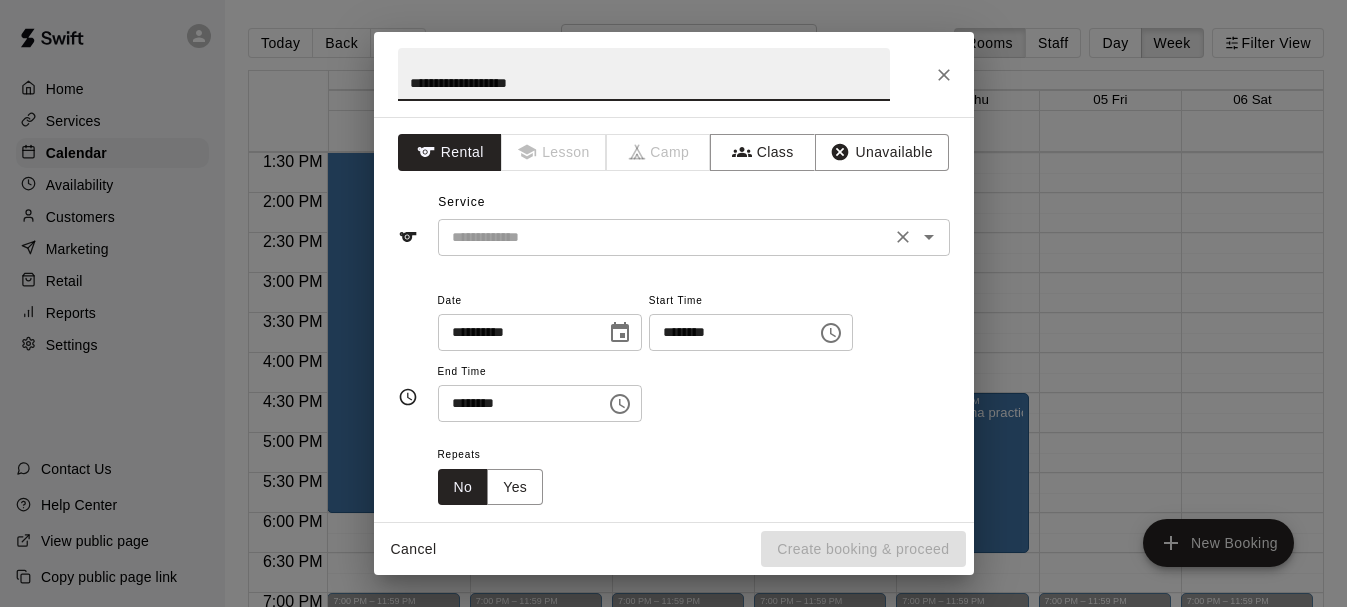 type on "**********" 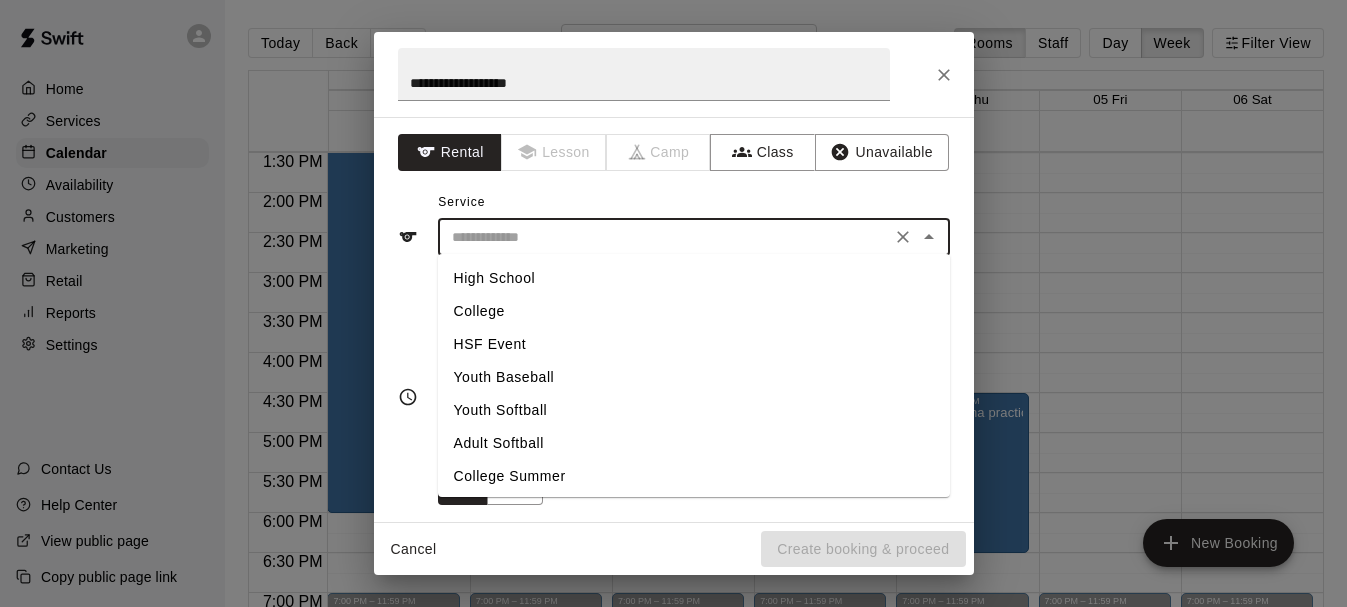 click on "Youth Softball" at bounding box center [694, 410] 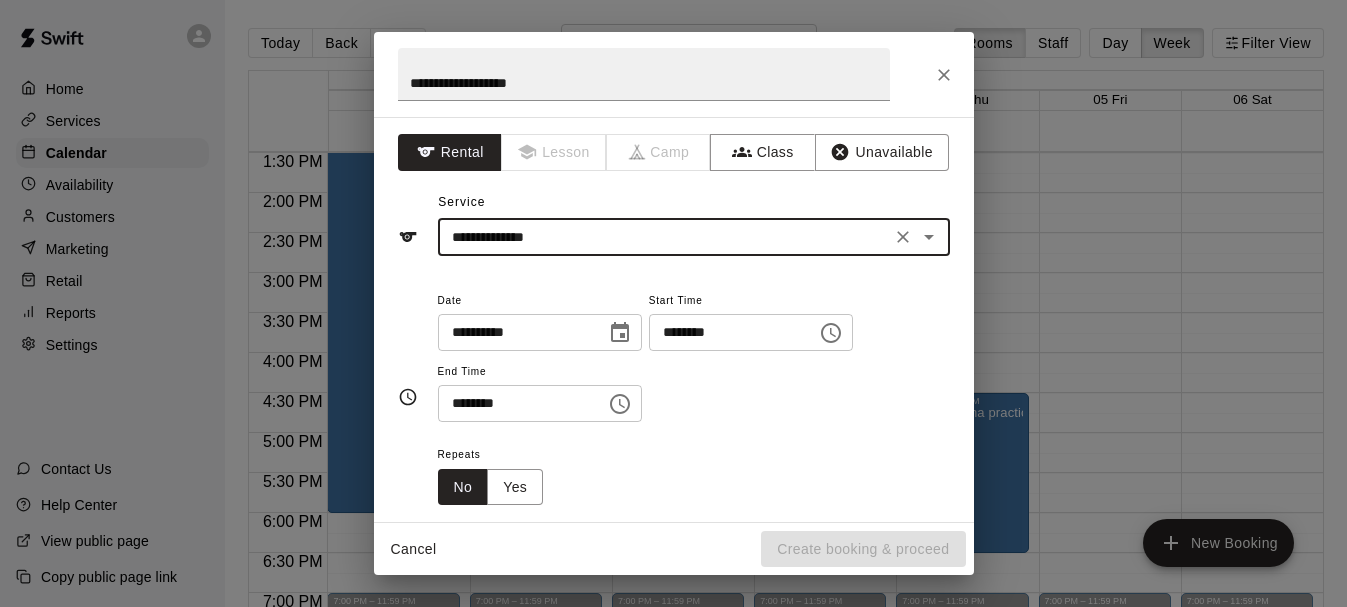 click on "********" at bounding box center (726, 332) 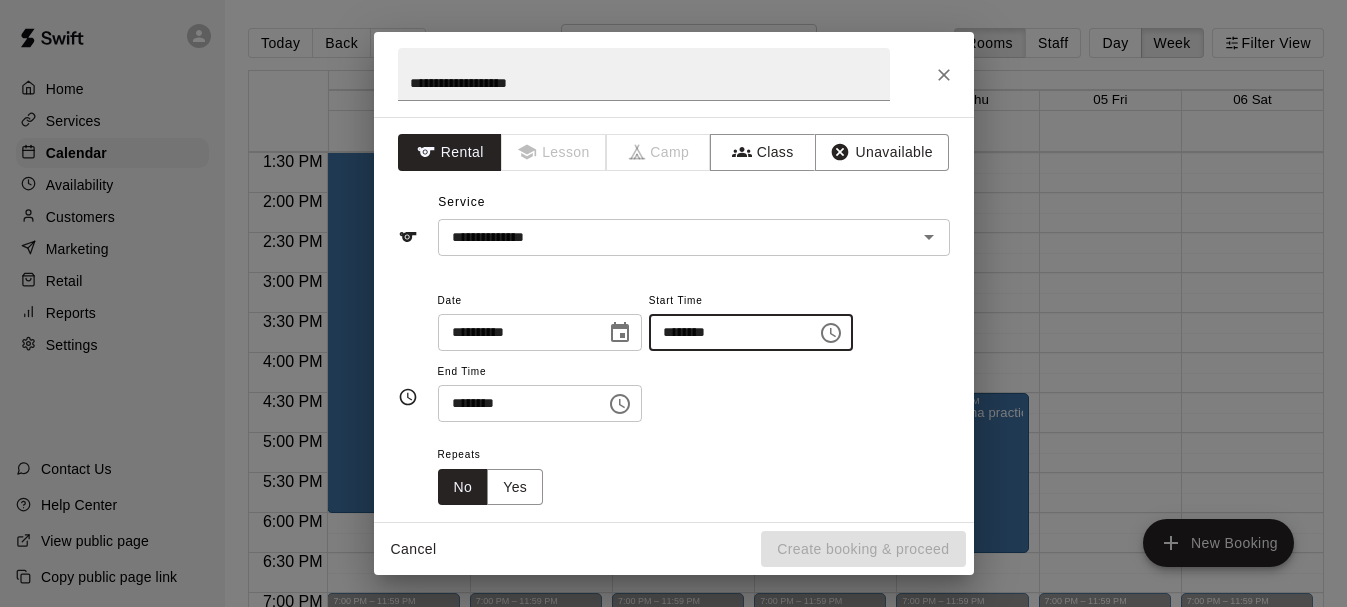 type on "********" 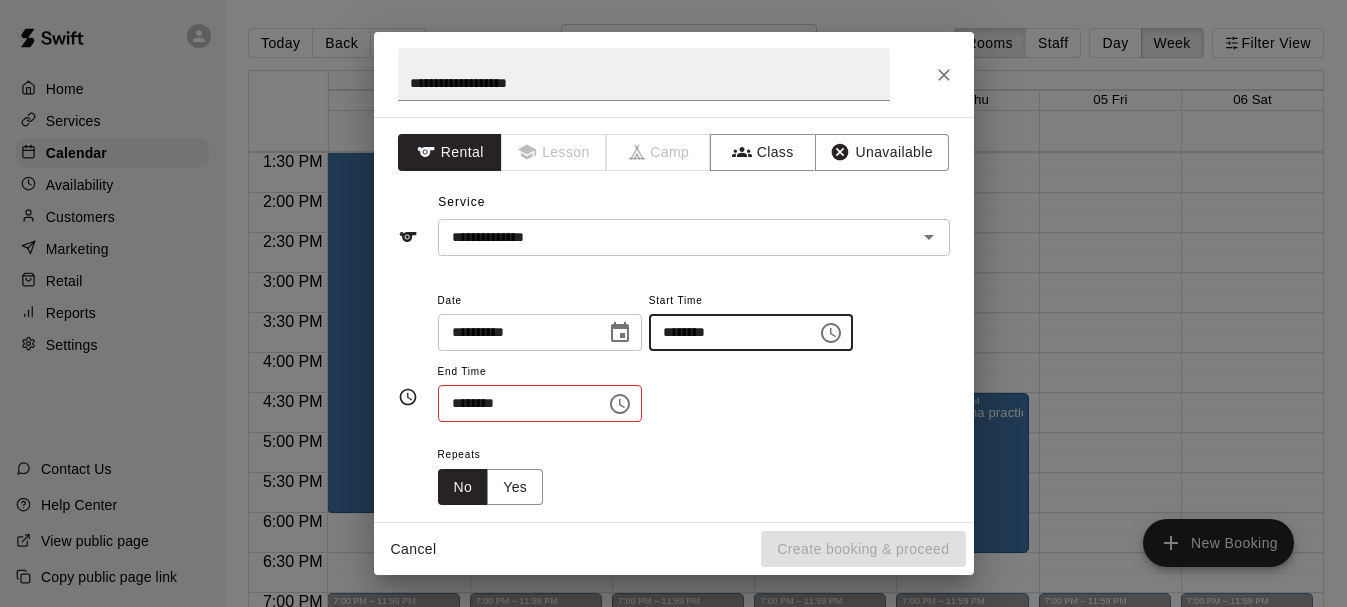 type 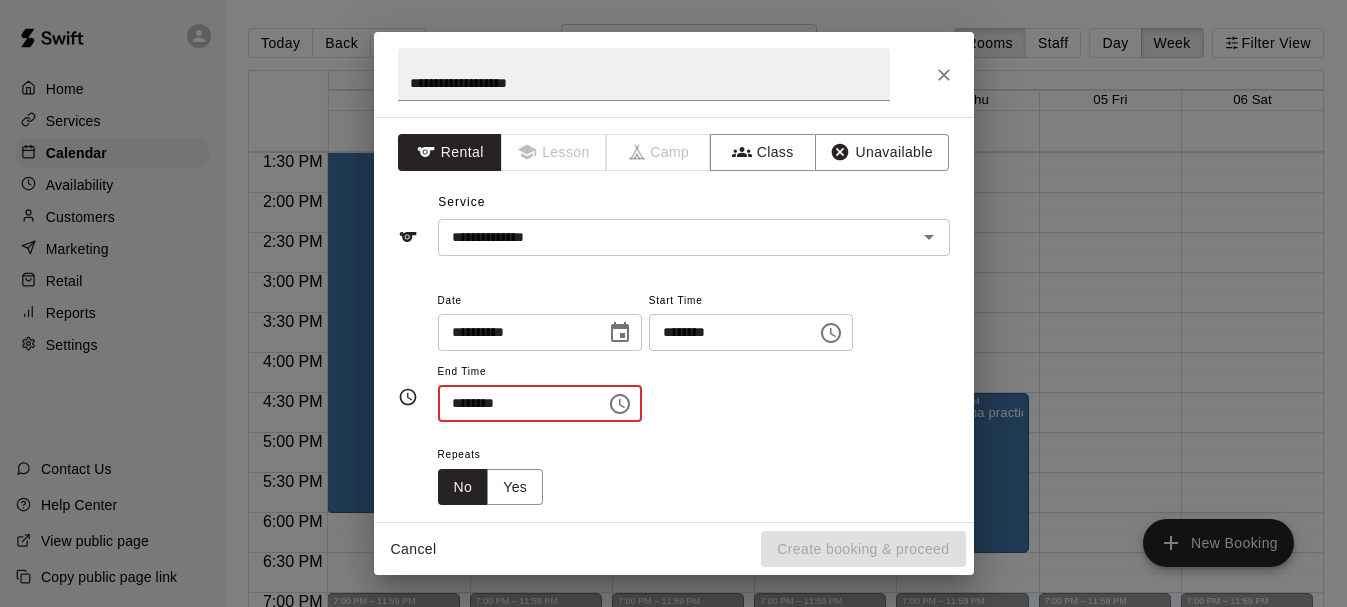 type on "********" 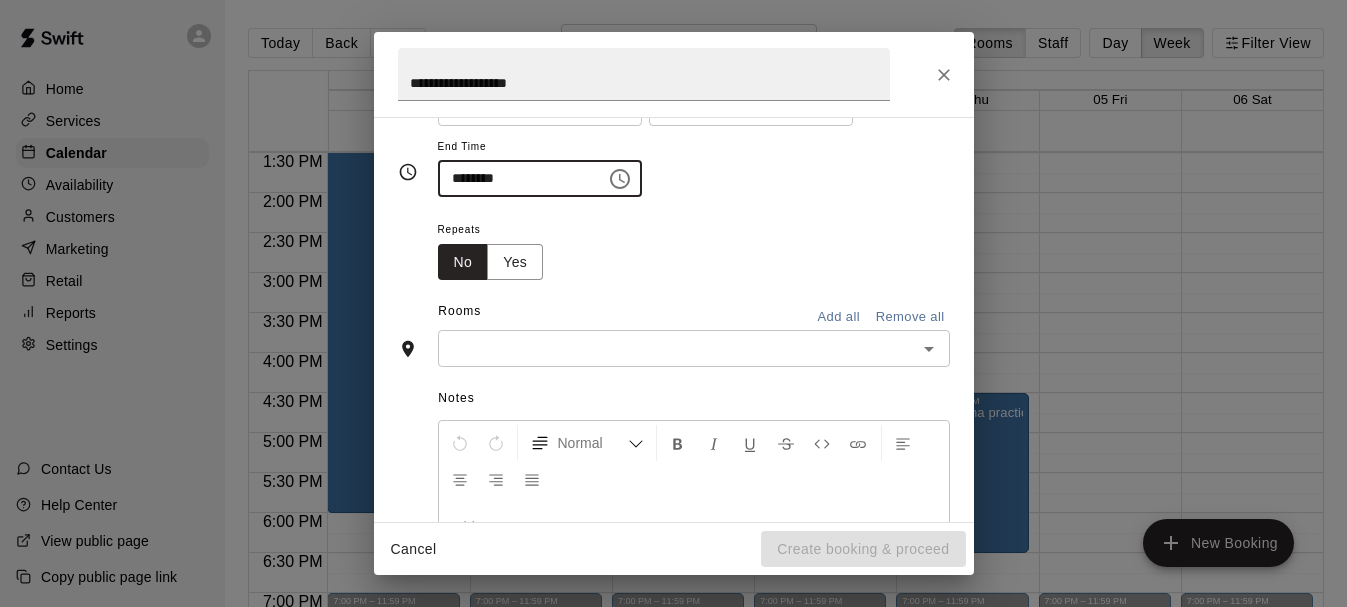 scroll, scrollTop: 229, scrollLeft: 0, axis: vertical 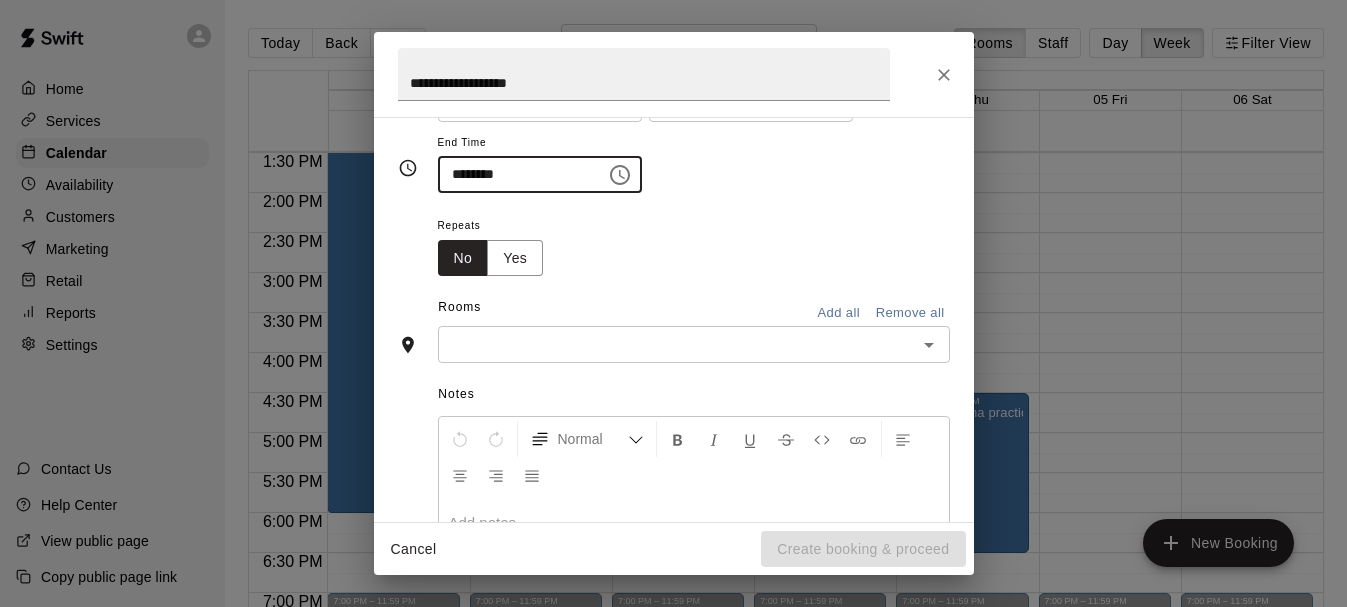click at bounding box center (677, 344) 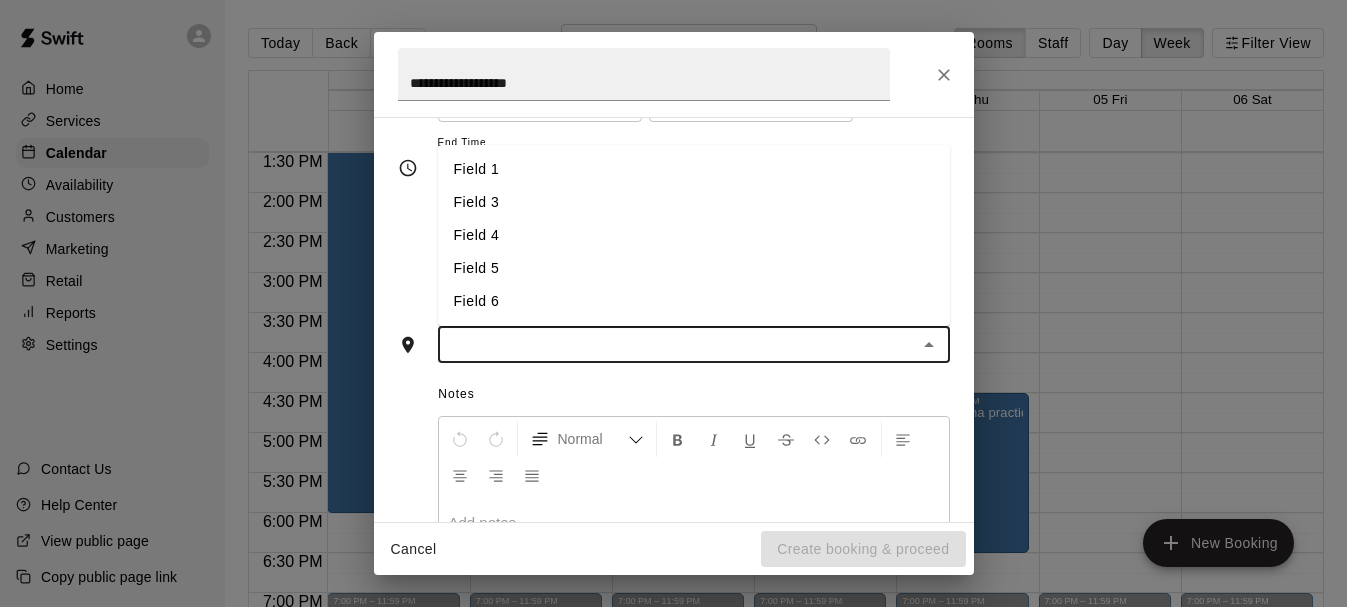 click on "Field 4" at bounding box center (694, 235) 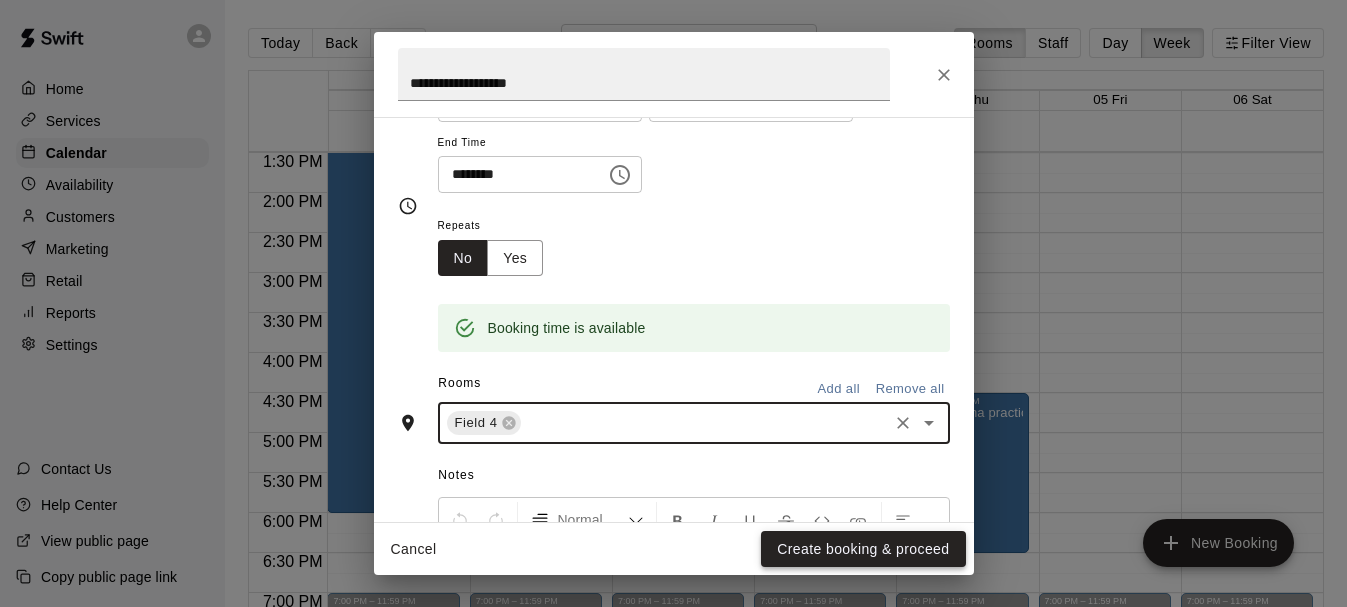 click on "Create booking & proceed" at bounding box center [863, 549] 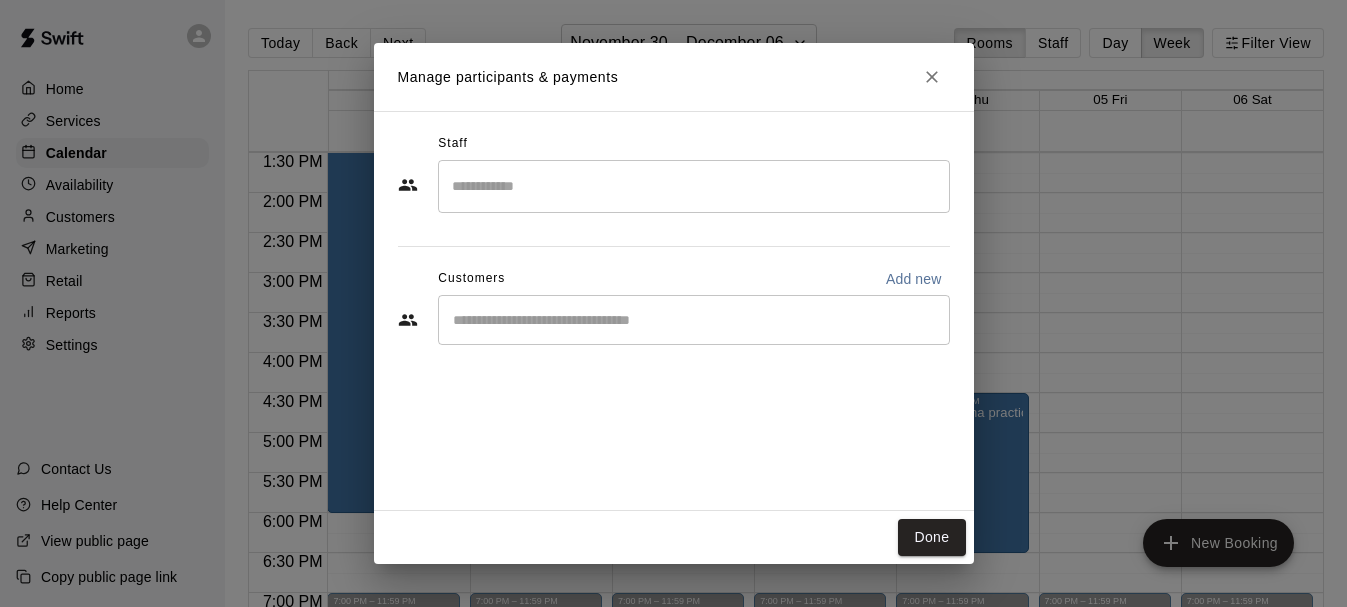 click on "Manage participants & payments Staff ​ Customers Add new ​ Done" at bounding box center [673, 303] 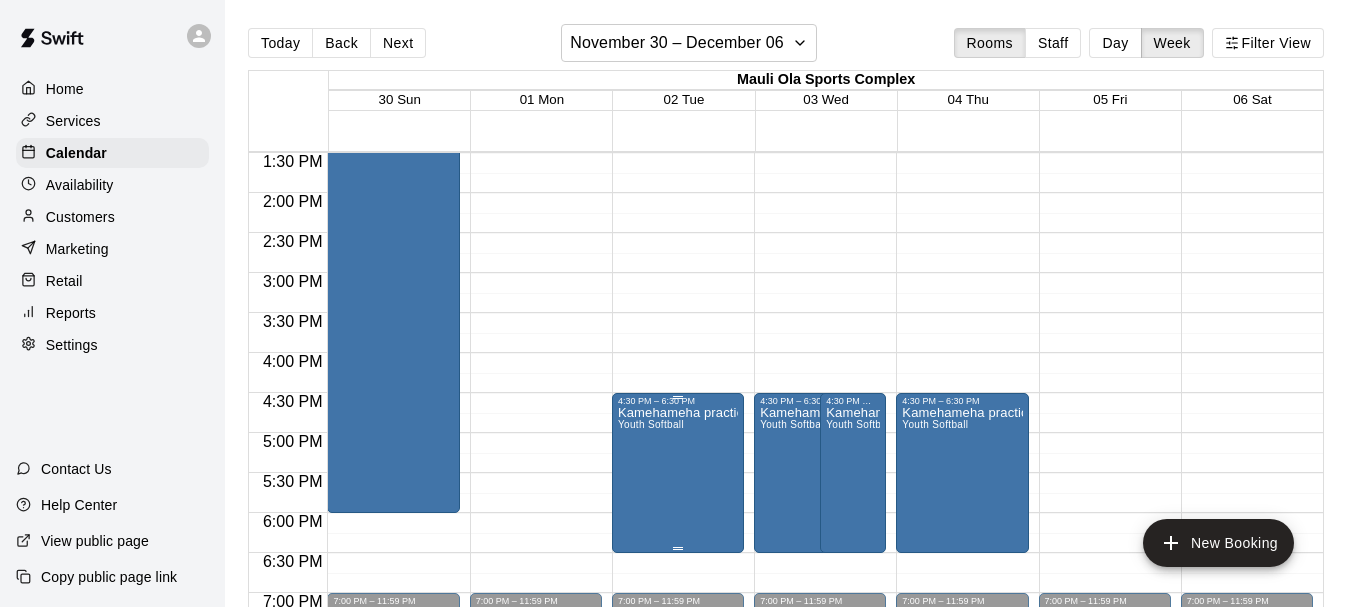 click on "Kamehameha practice Youth Softball" at bounding box center [678, 709] 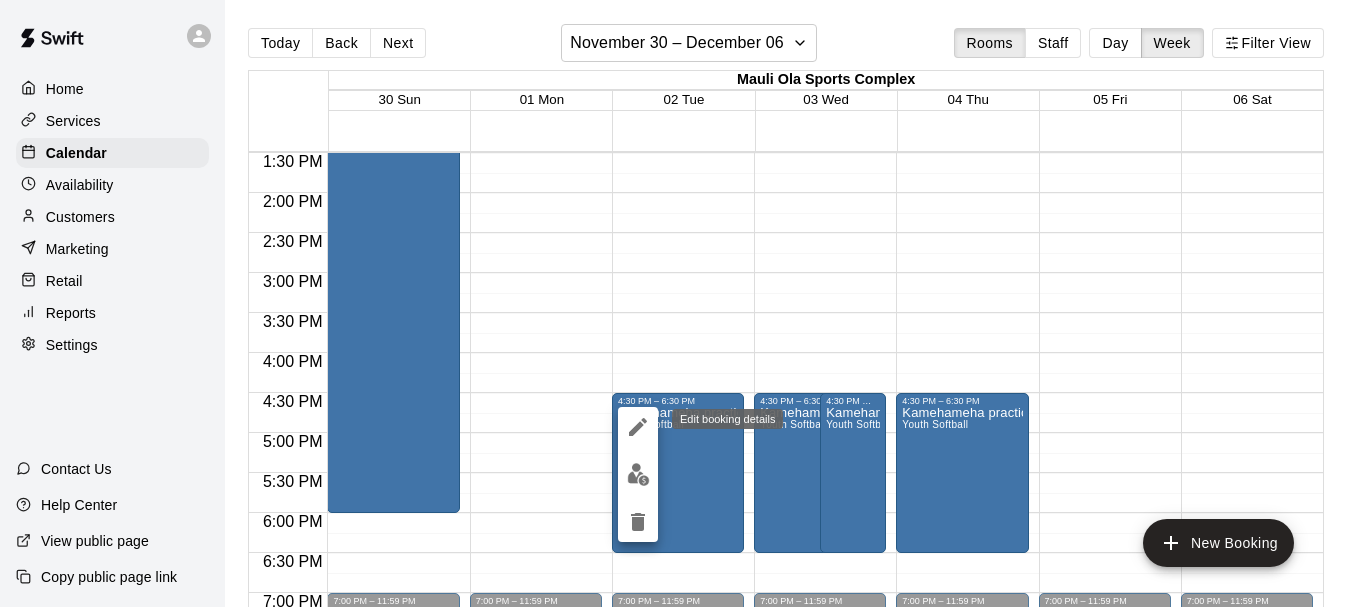 click 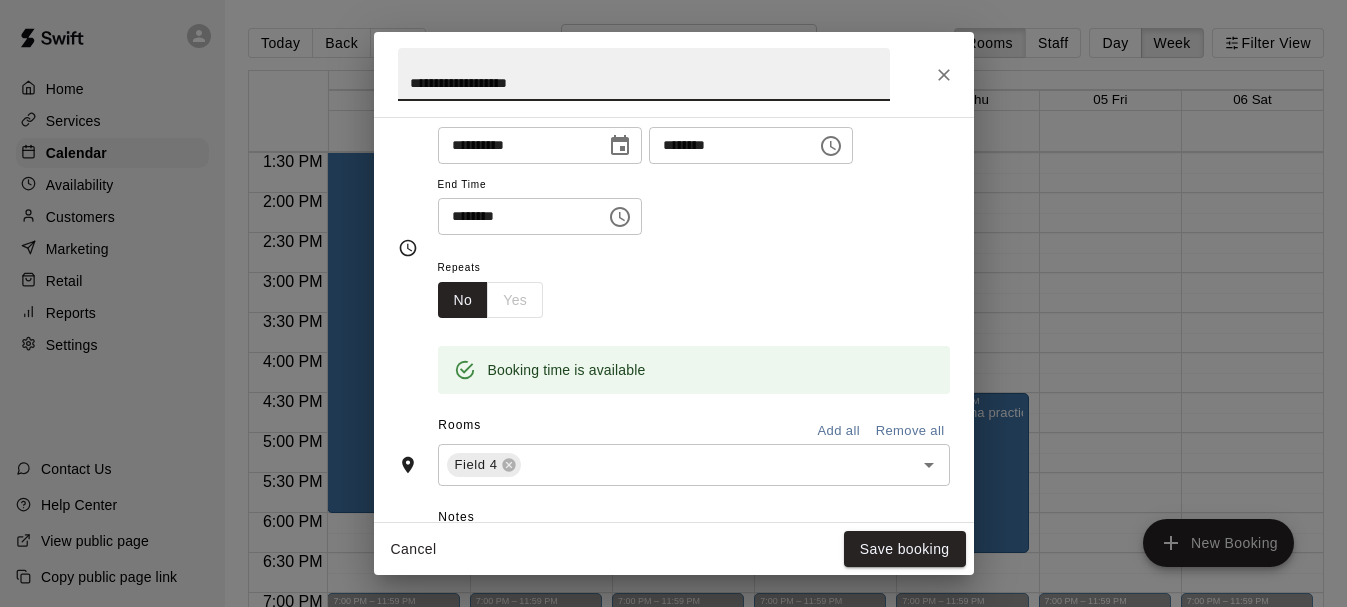 scroll, scrollTop: 201, scrollLeft: 0, axis: vertical 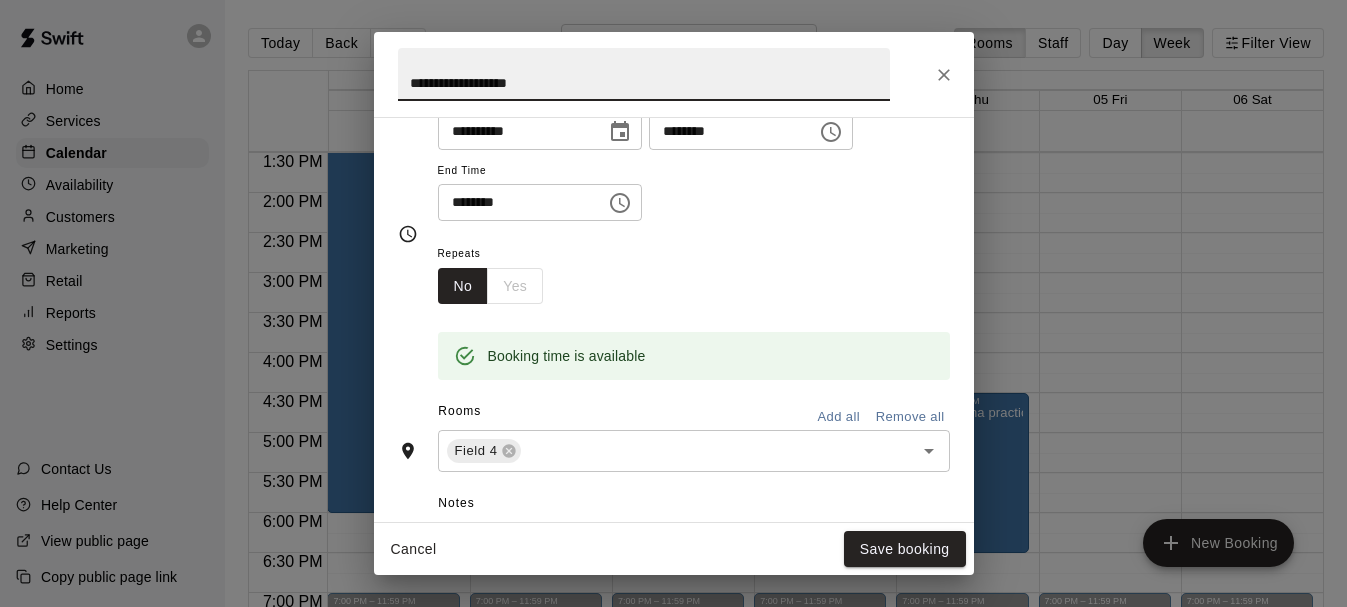 click on "**********" at bounding box center [673, 303] 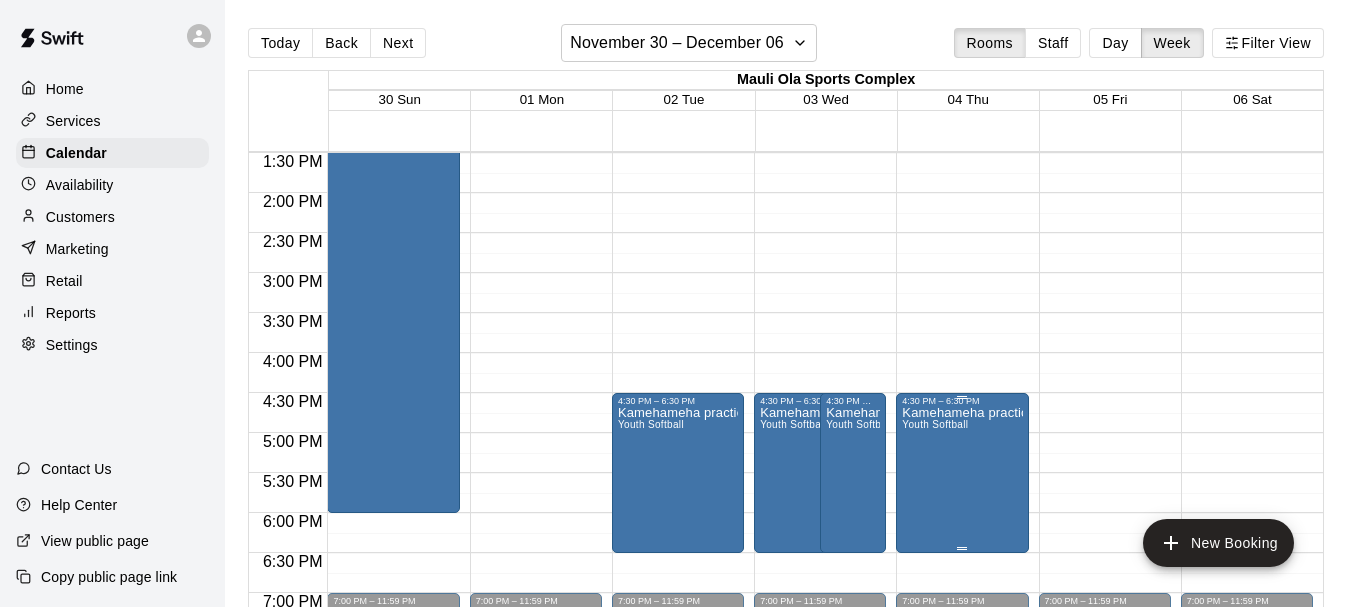 click on "Kamehameha practice Youth Softball" at bounding box center [962, 709] 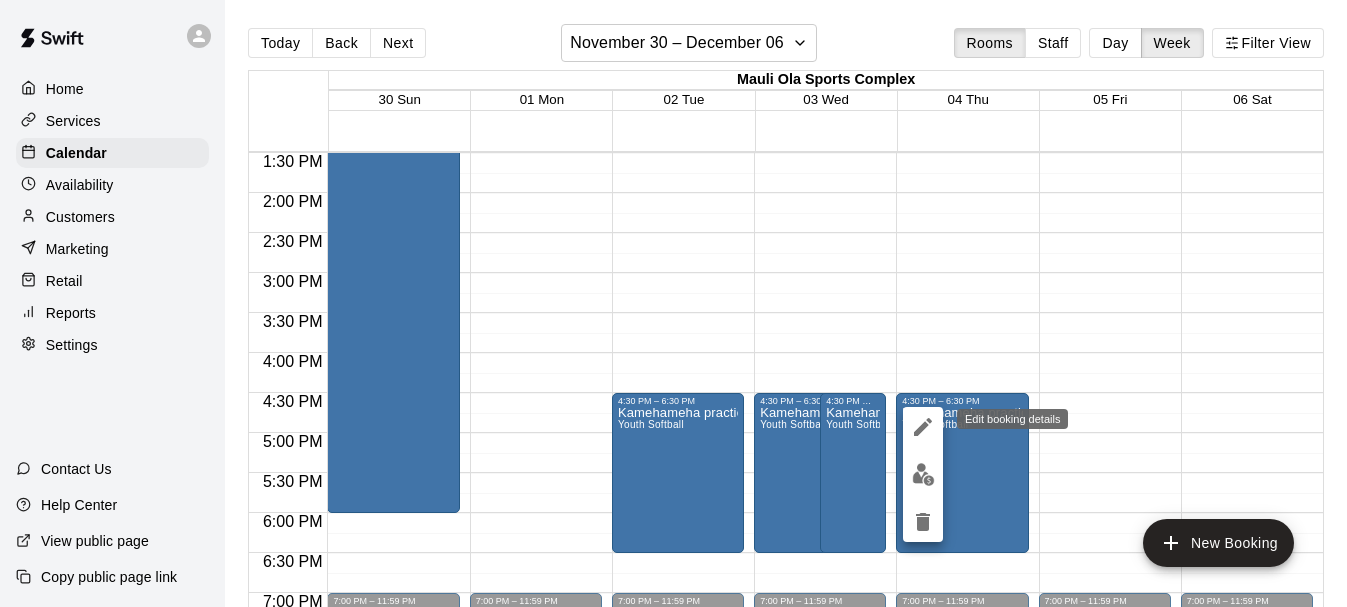 click 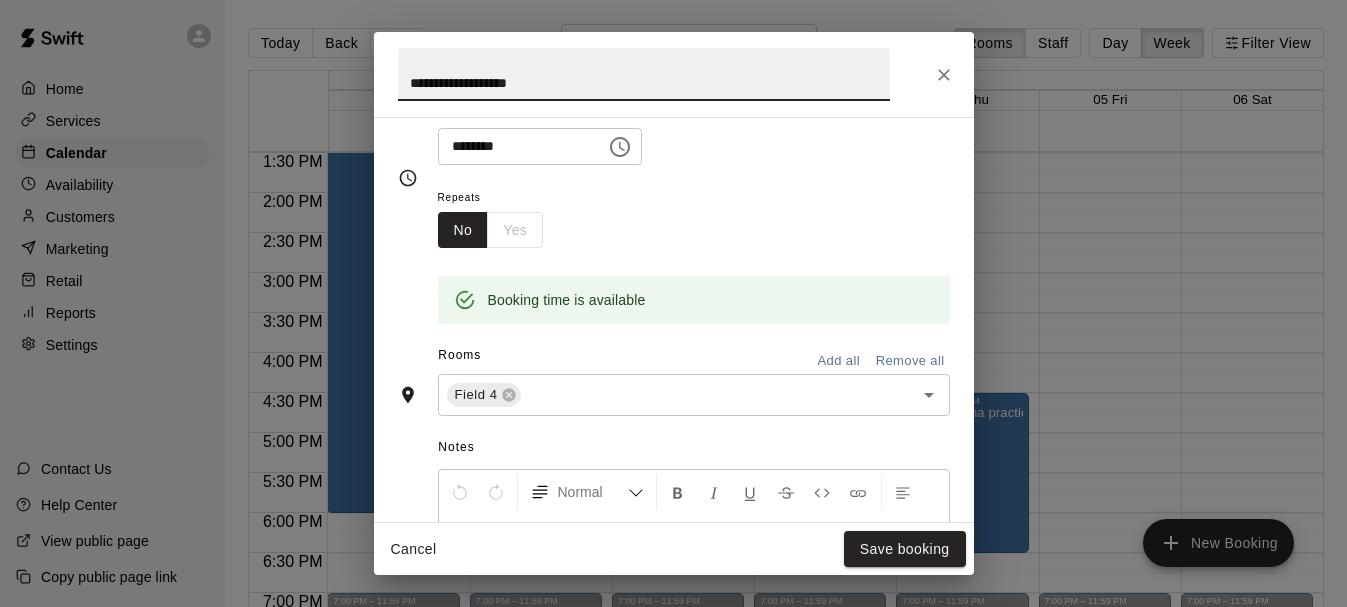 scroll, scrollTop: 274, scrollLeft: 0, axis: vertical 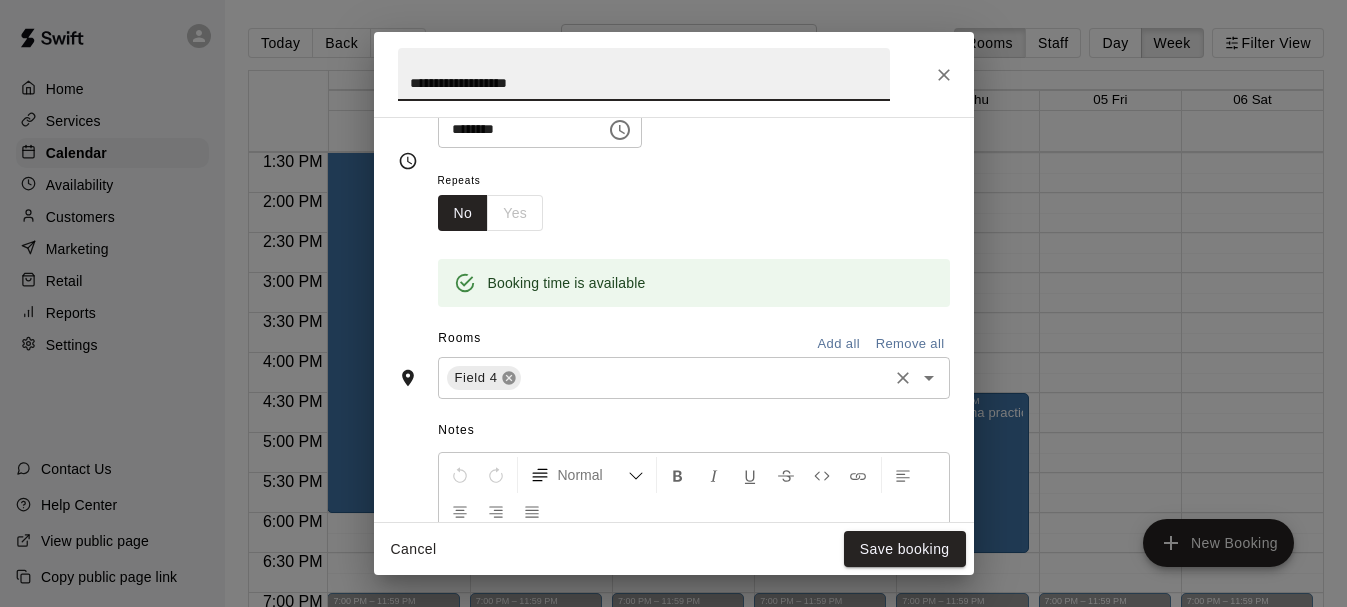 click 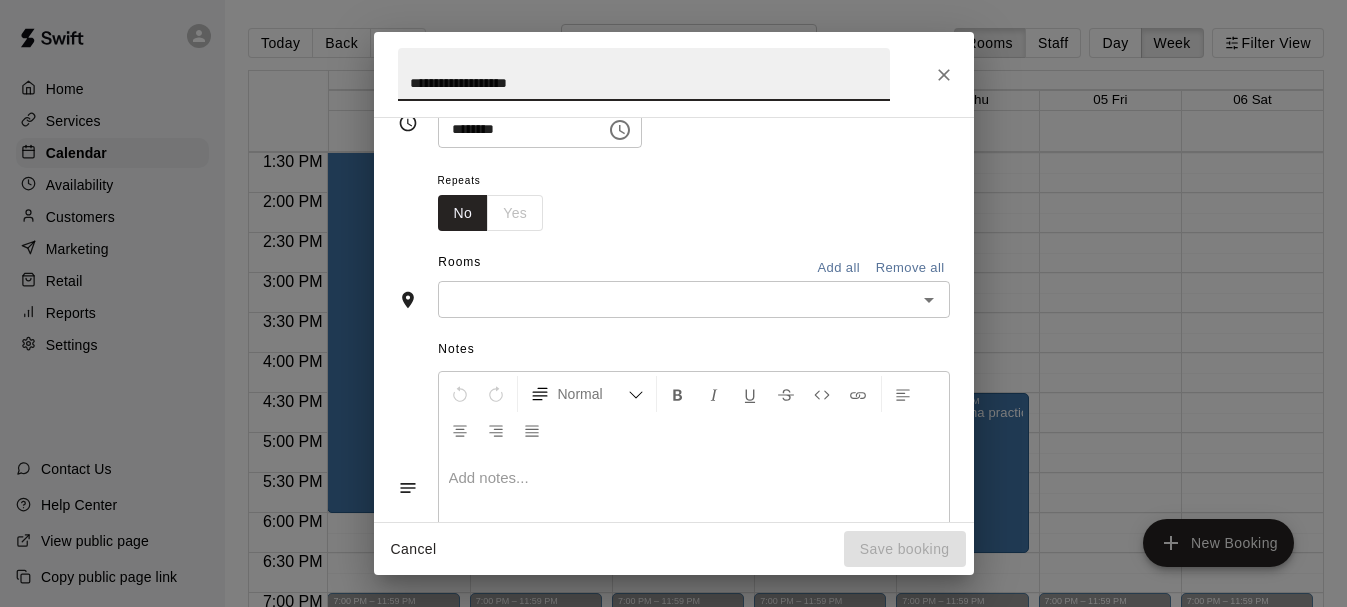 click at bounding box center (677, 299) 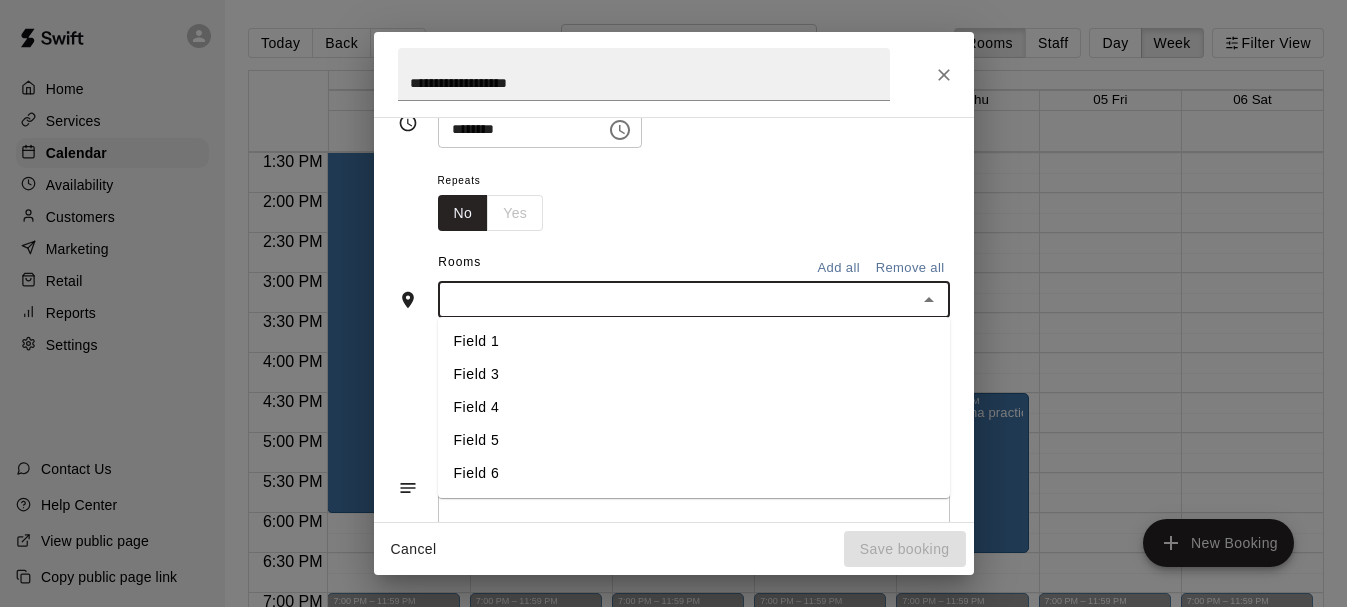 click on "Field 3" at bounding box center (694, 374) 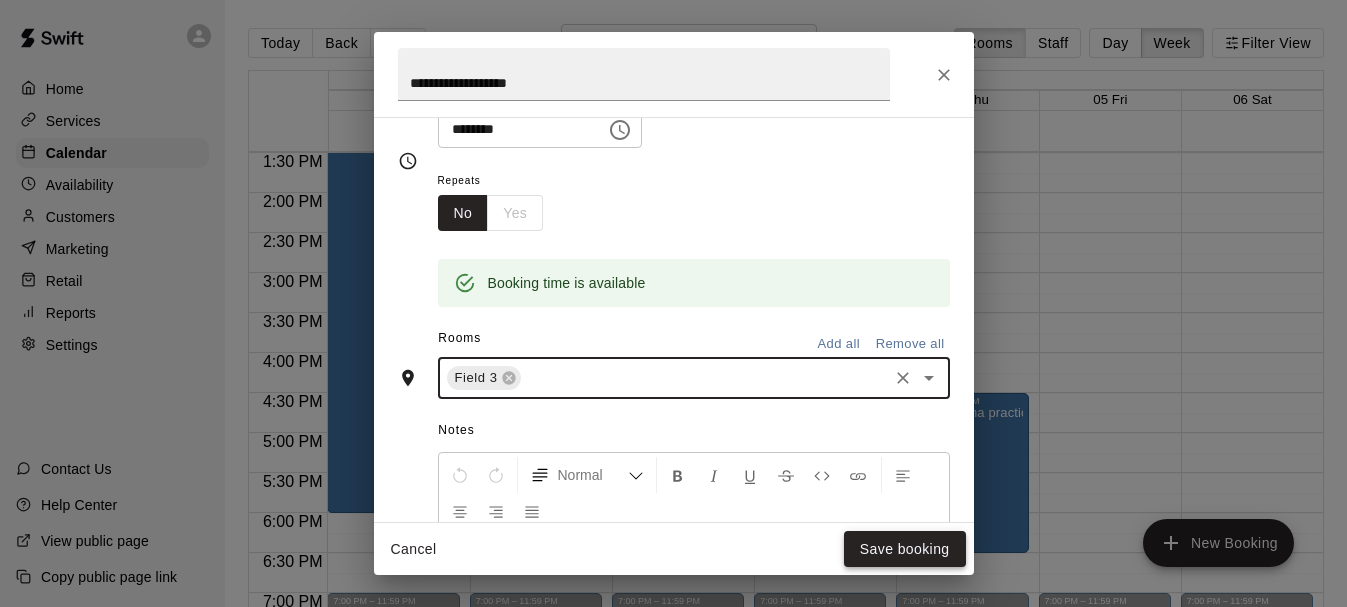 click on "Save booking" at bounding box center [905, 549] 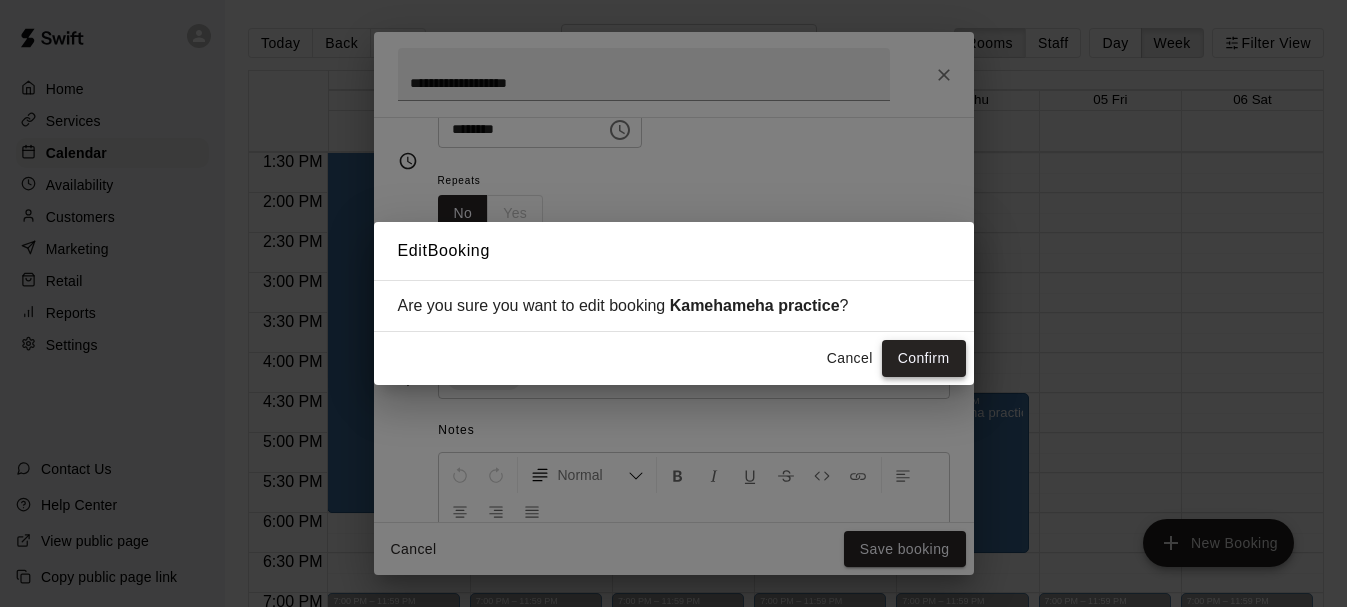 click on "Confirm" at bounding box center (924, 358) 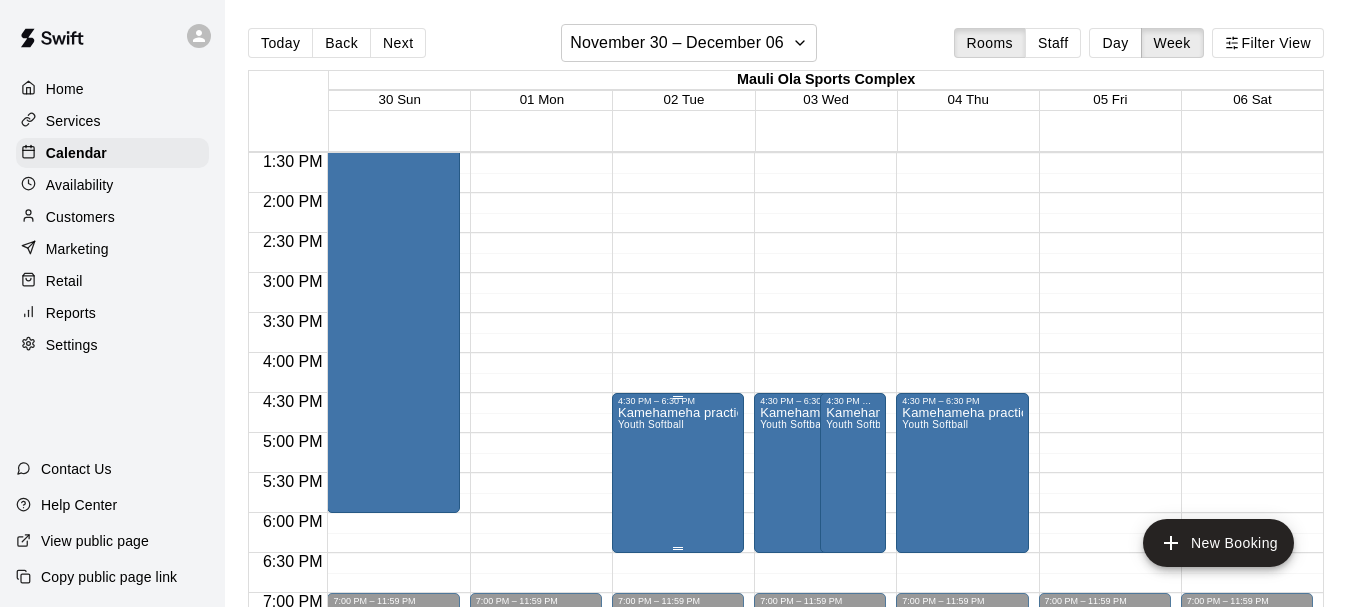 click on "Kamehameha practice Youth Softball" at bounding box center (678, 709) 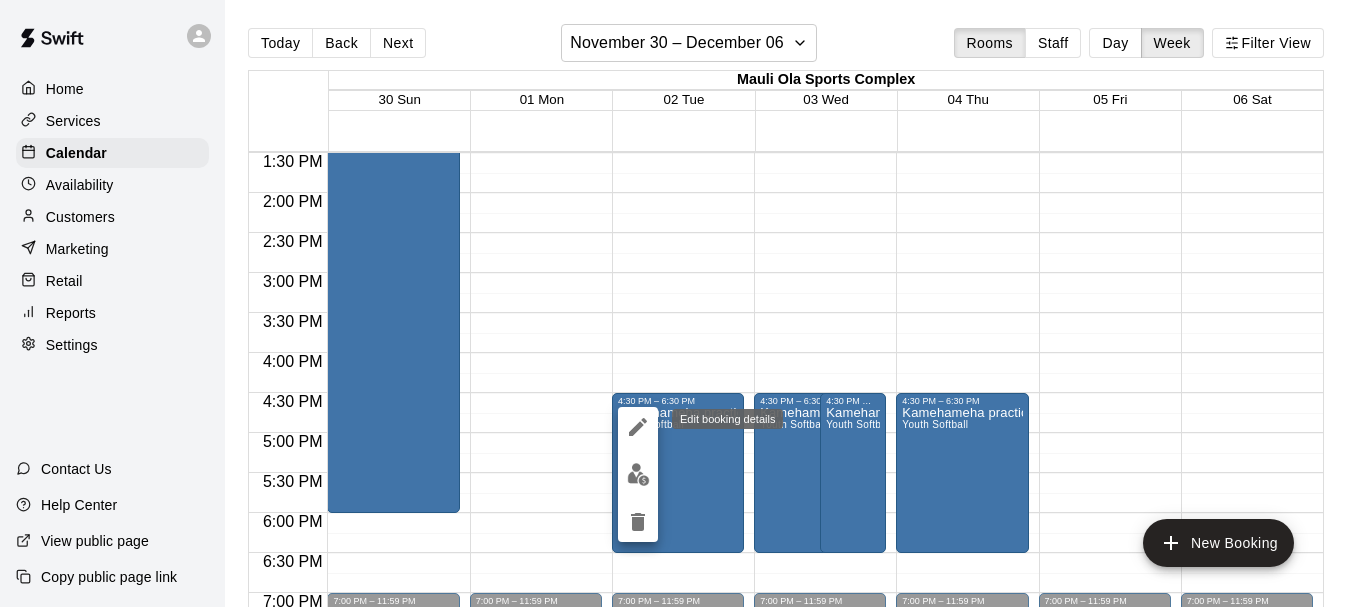 click 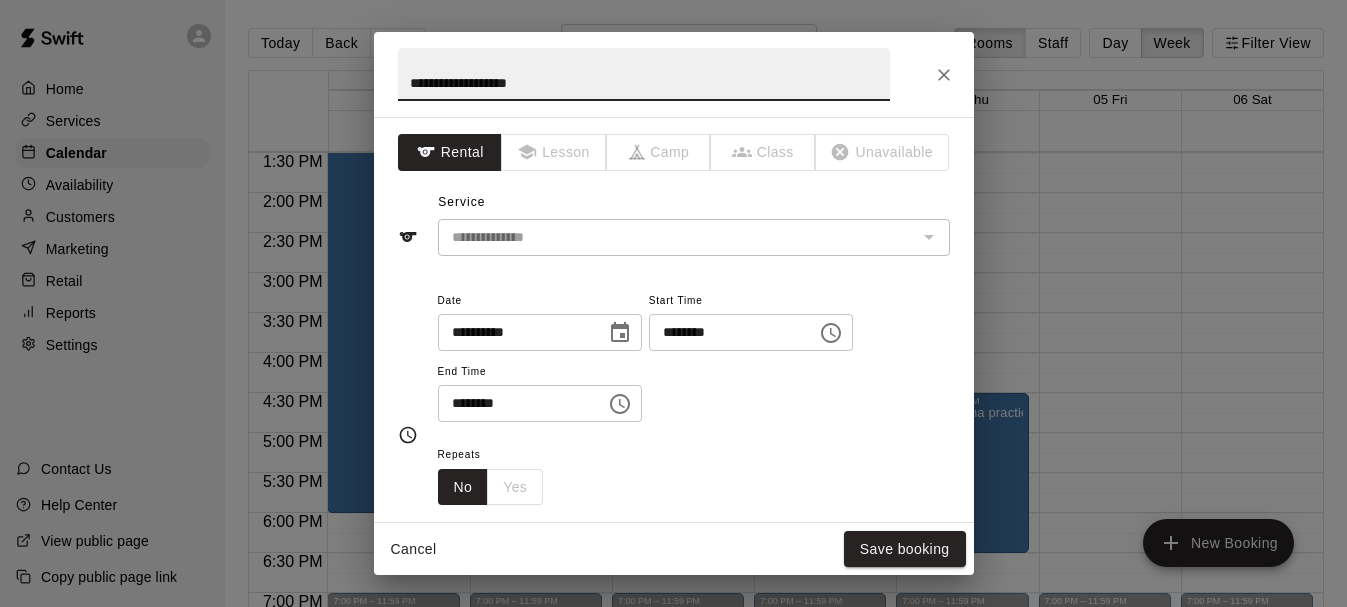 click 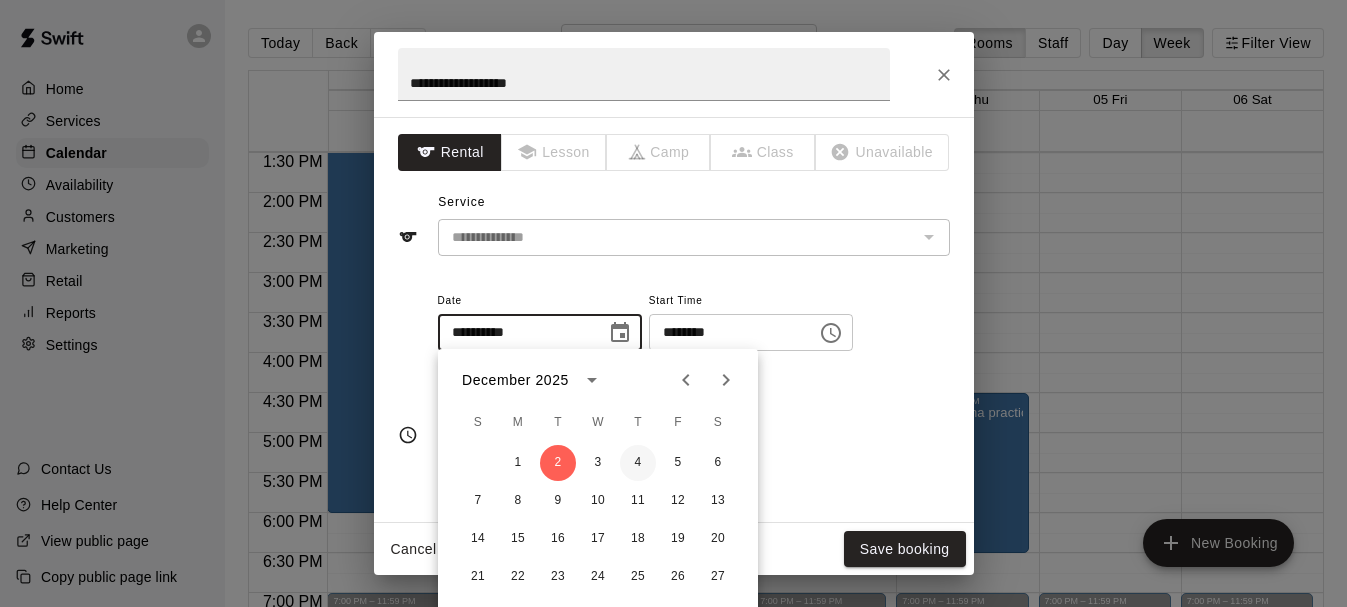 click on "4" at bounding box center (638, 463) 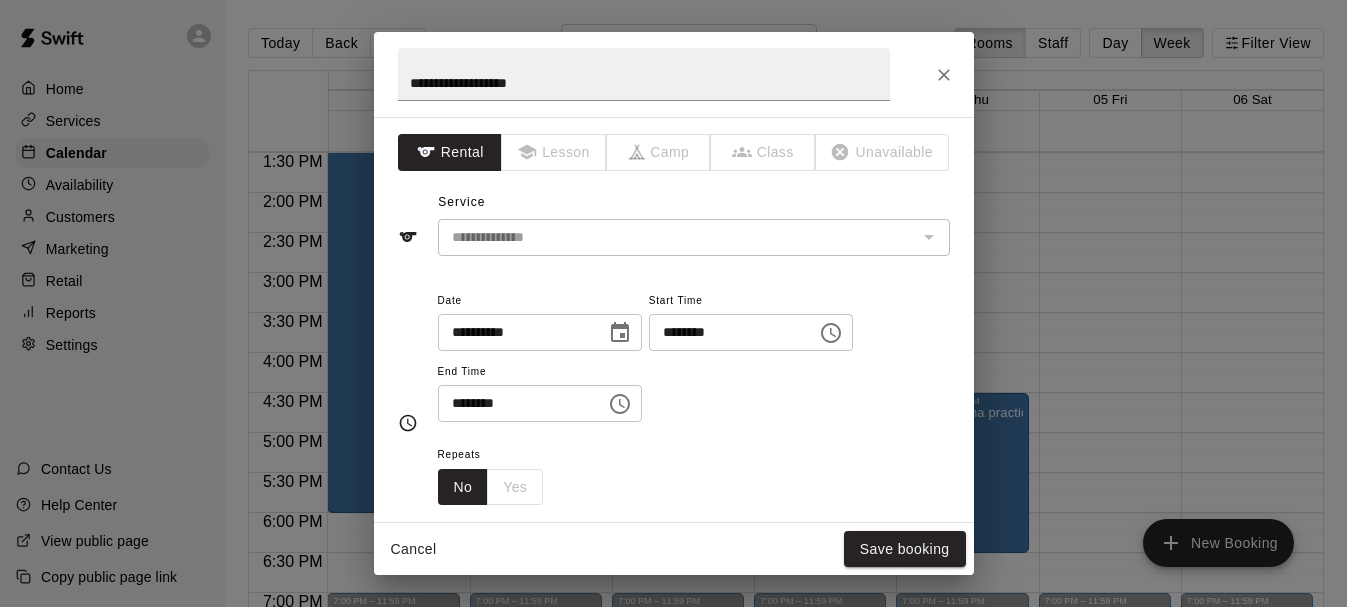 type on "**********" 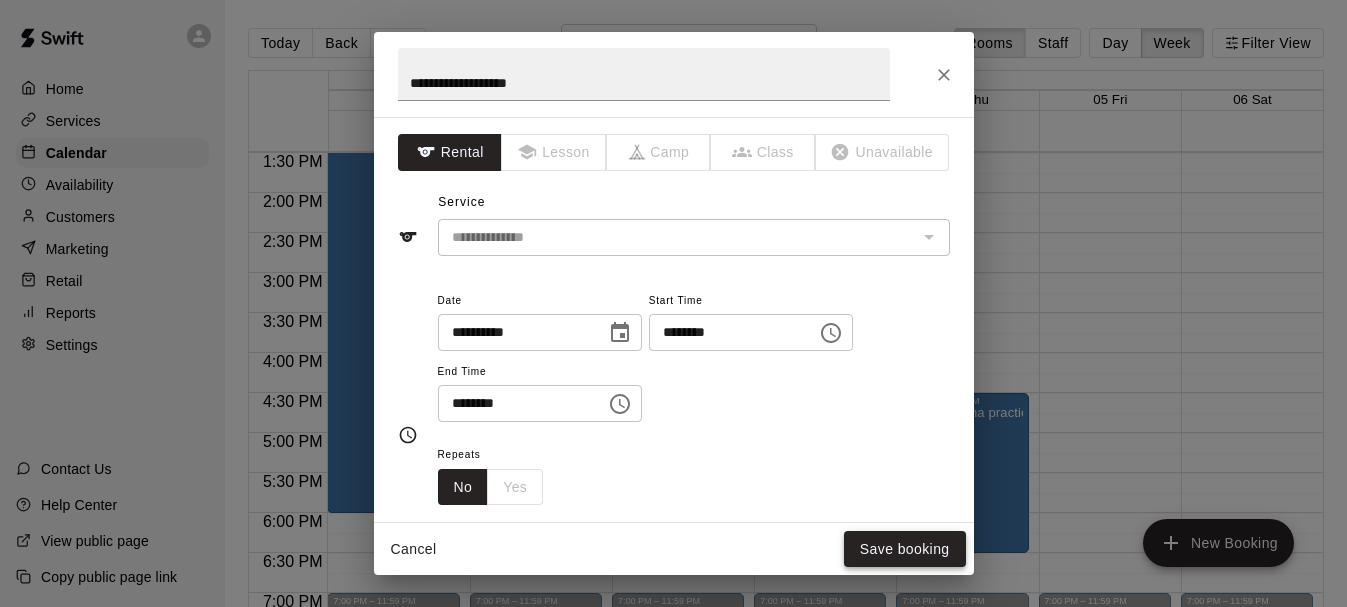 click on "Save booking" at bounding box center (905, 549) 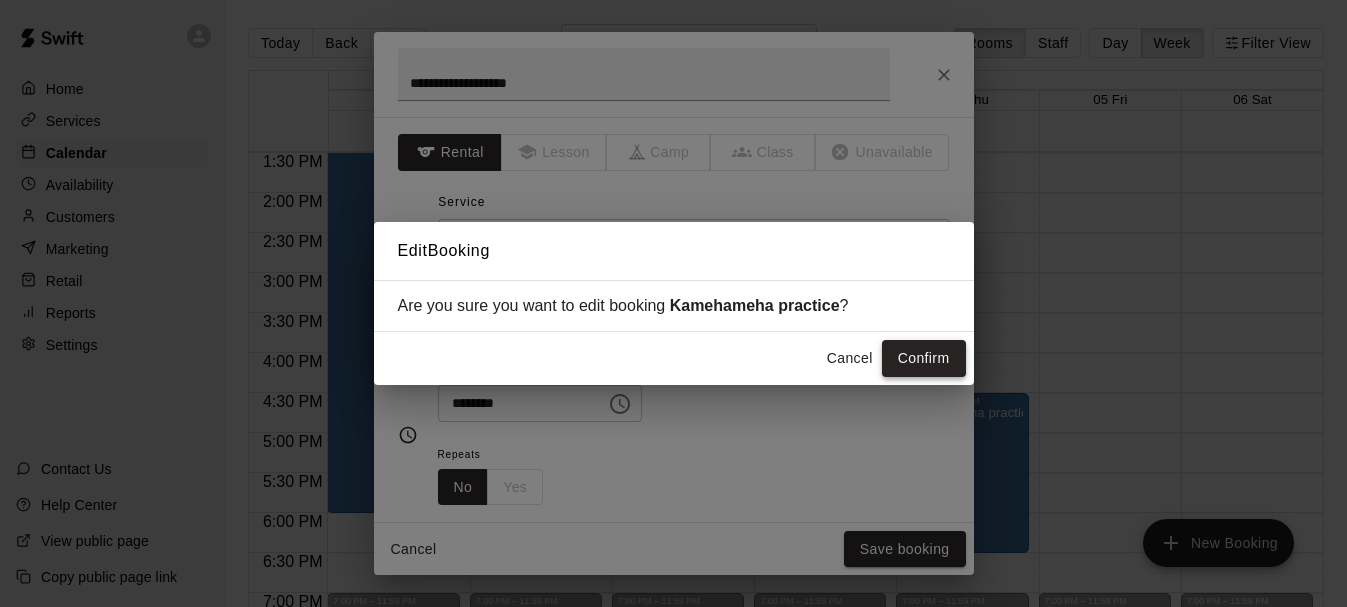 click on "Confirm" at bounding box center [924, 358] 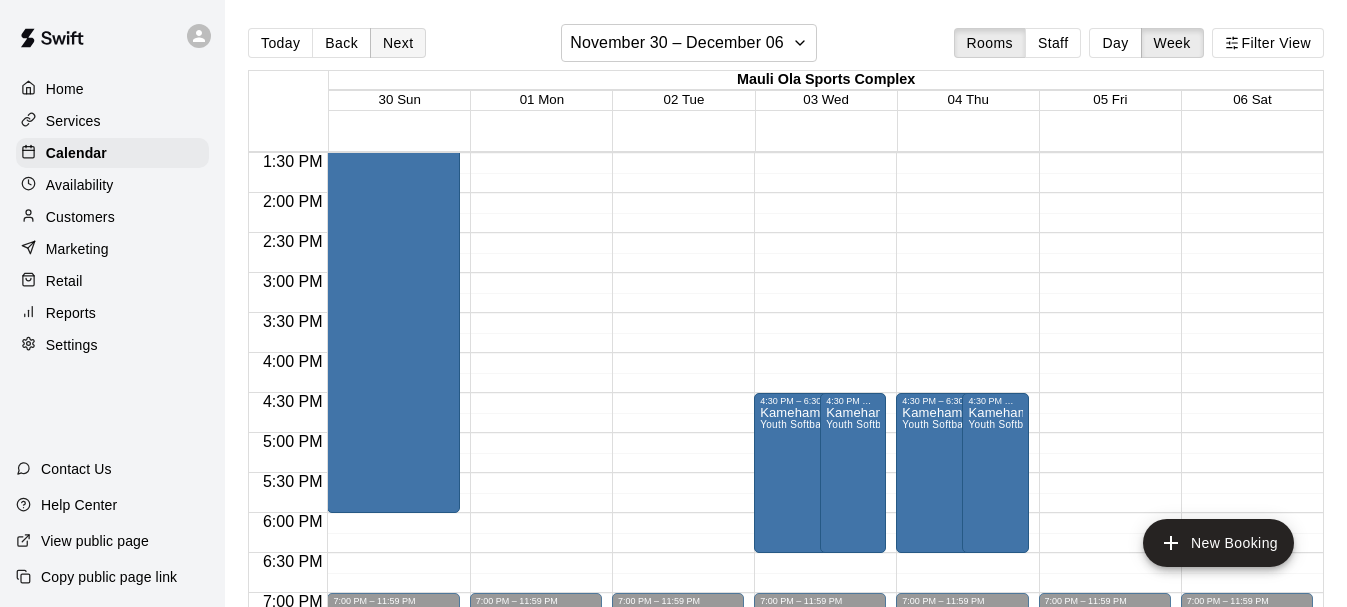 click on "Next" at bounding box center [398, 43] 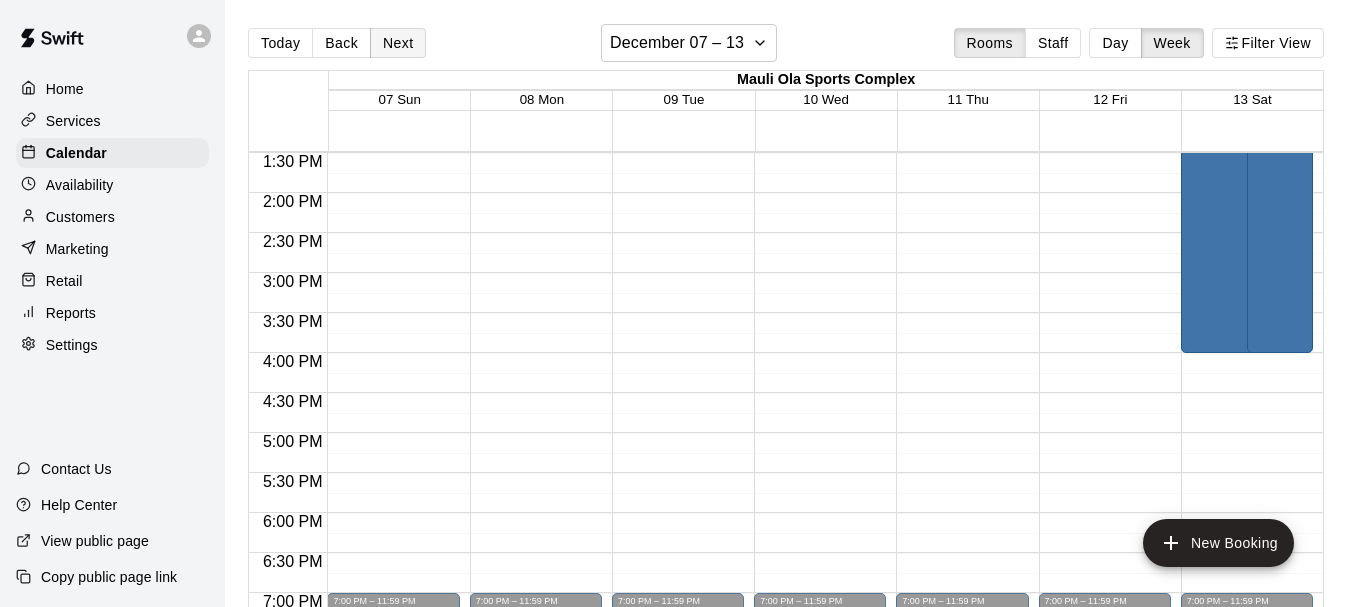click on "Next" at bounding box center (398, 43) 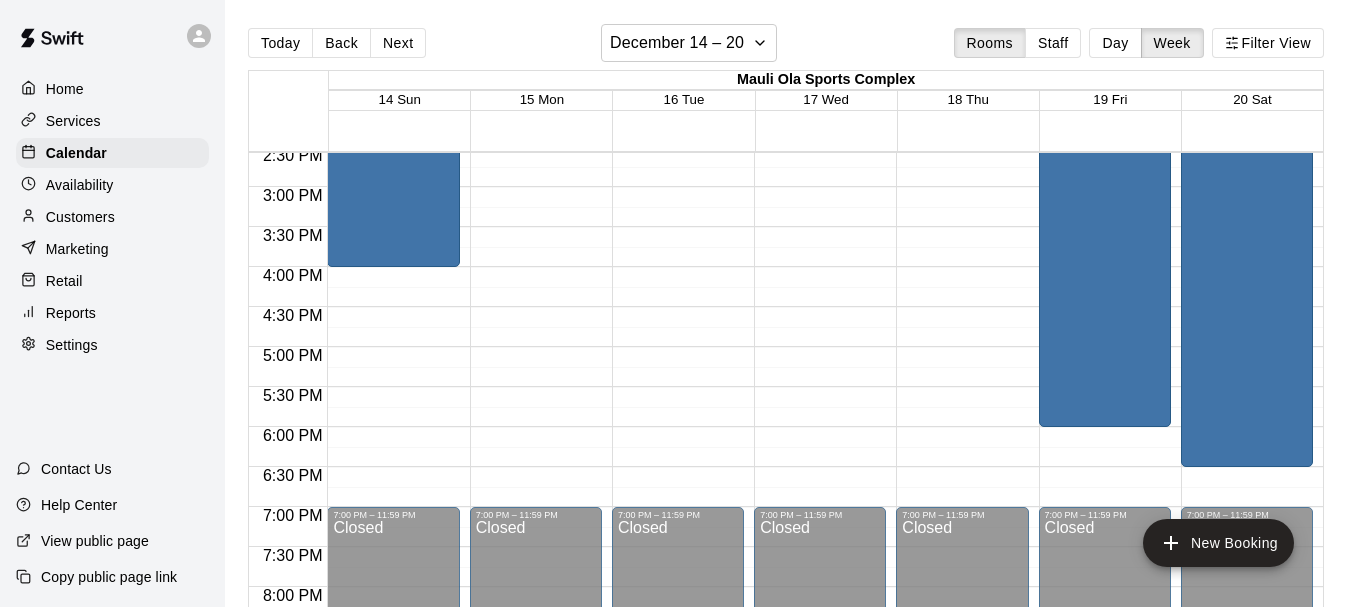 scroll, scrollTop: 1167, scrollLeft: 0, axis: vertical 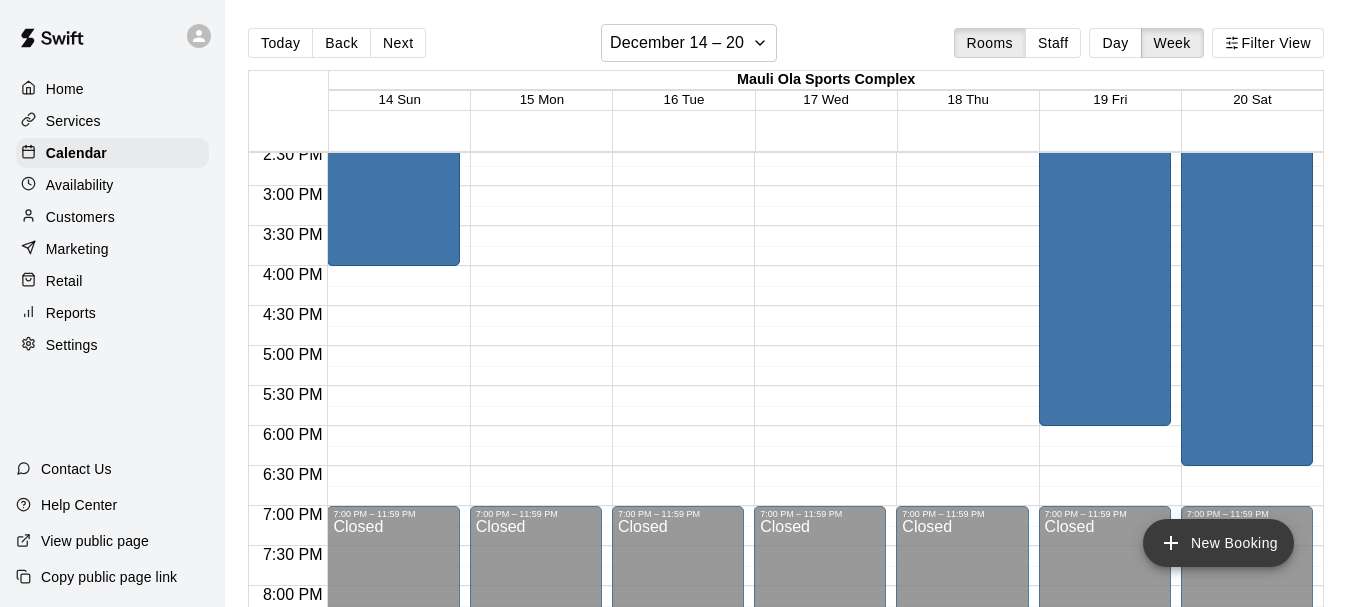 click on "New Booking" at bounding box center [1218, 543] 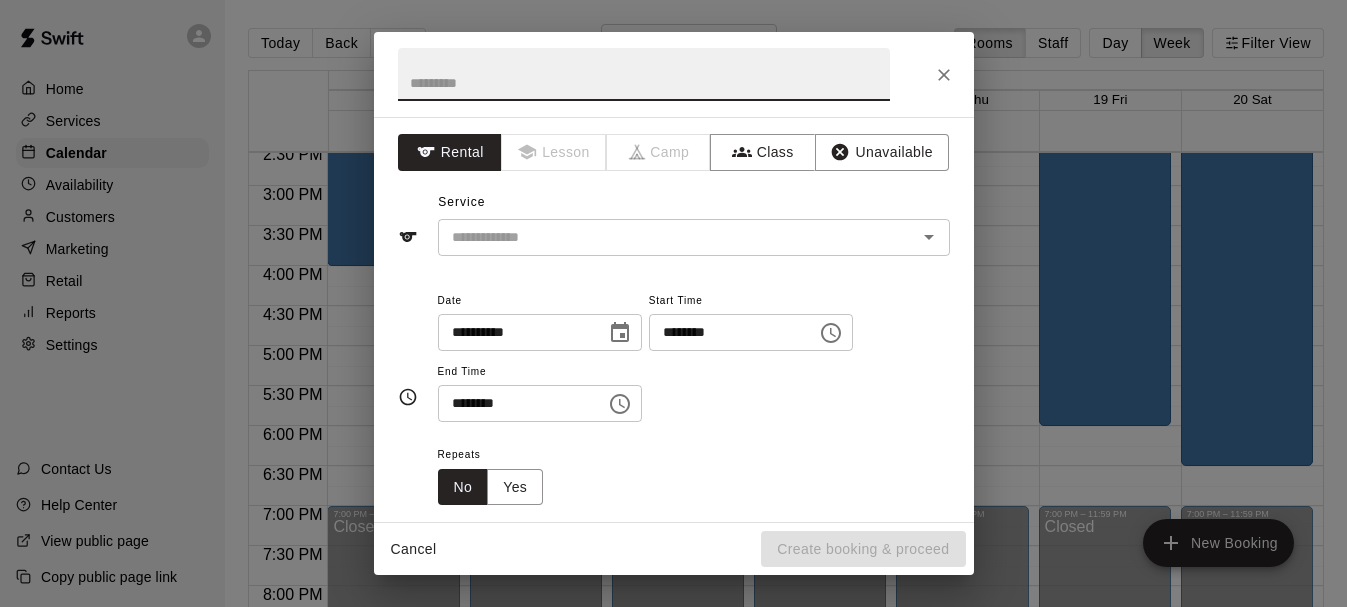 click at bounding box center [644, 74] 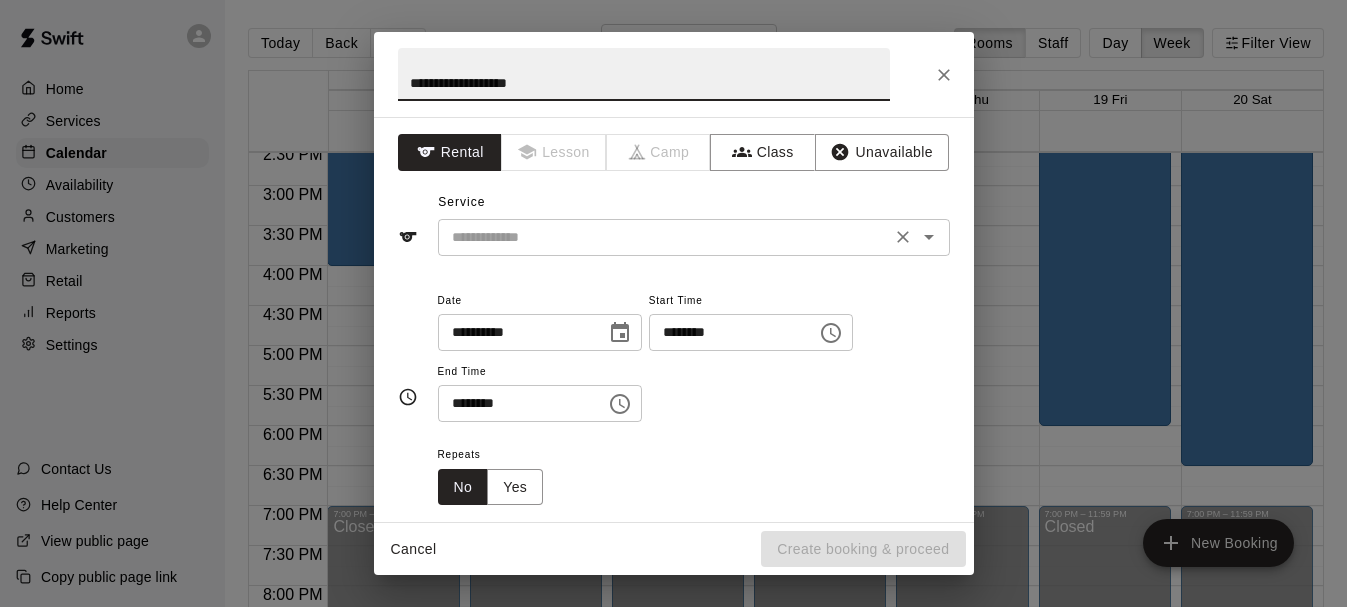 type on "**********" 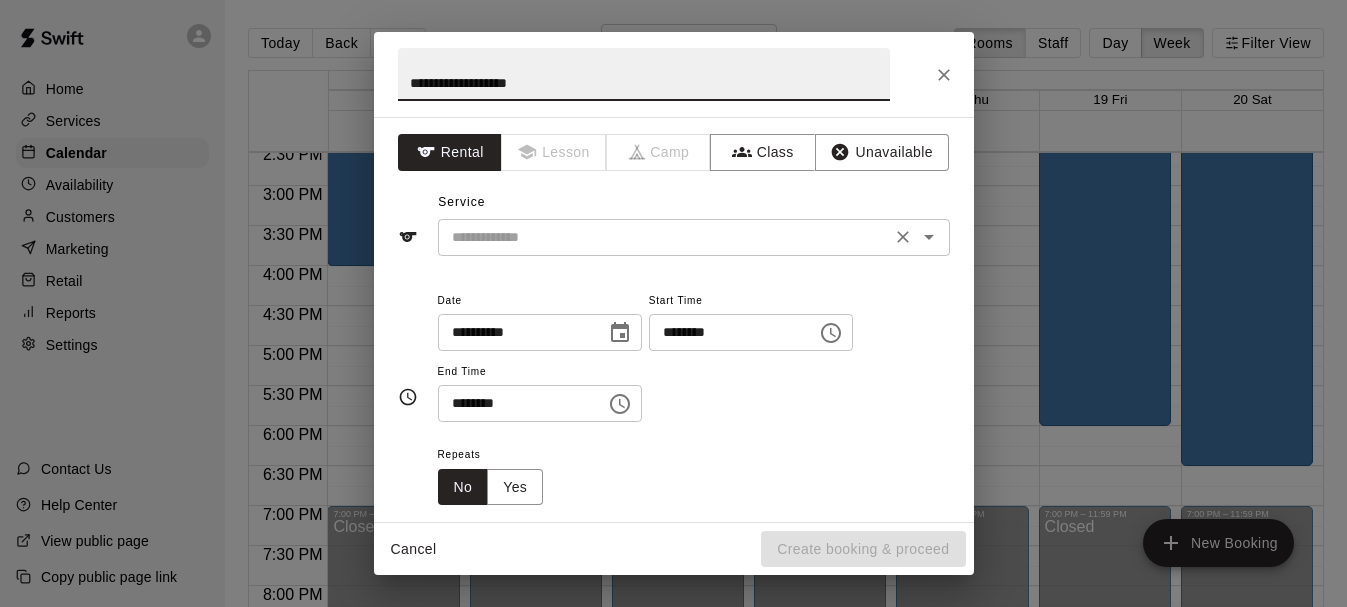 click at bounding box center [664, 237] 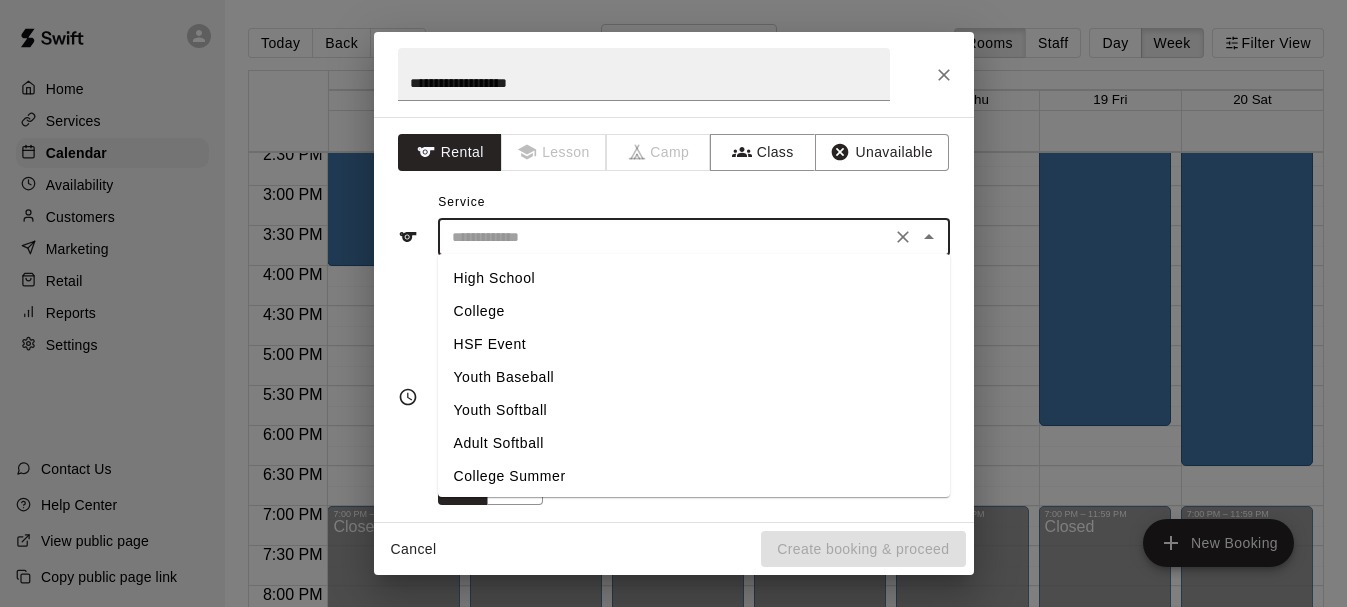 click on "Youth Softball" at bounding box center (694, 410) 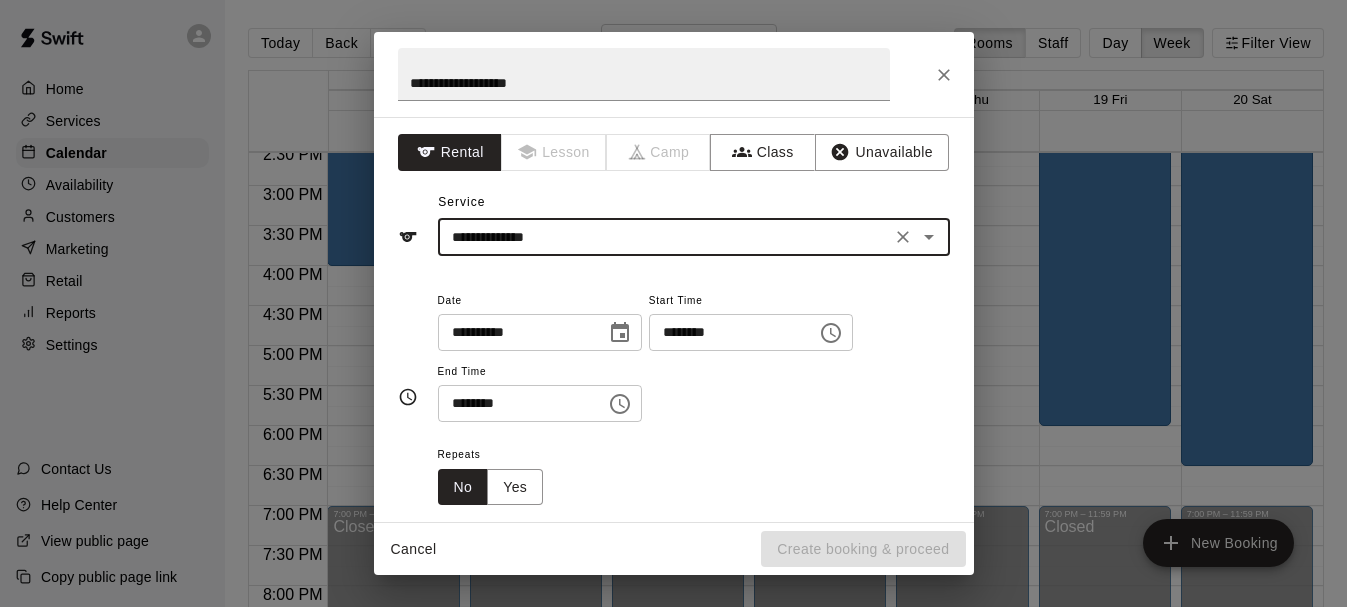 type on "**********" 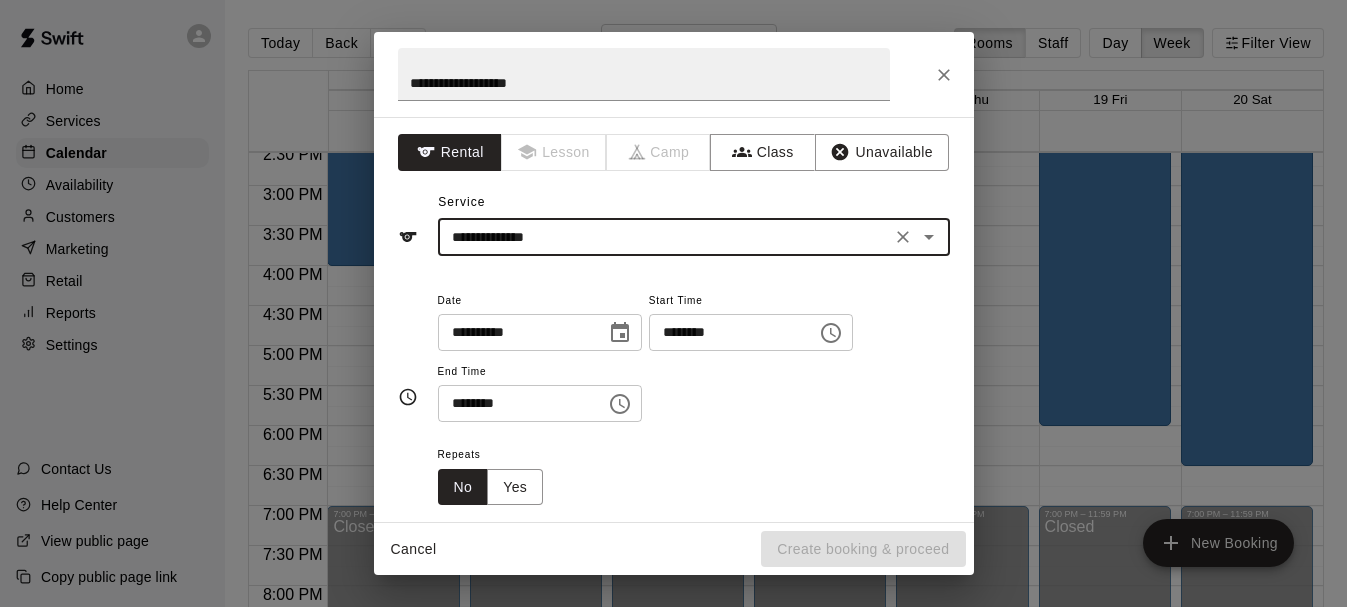 click 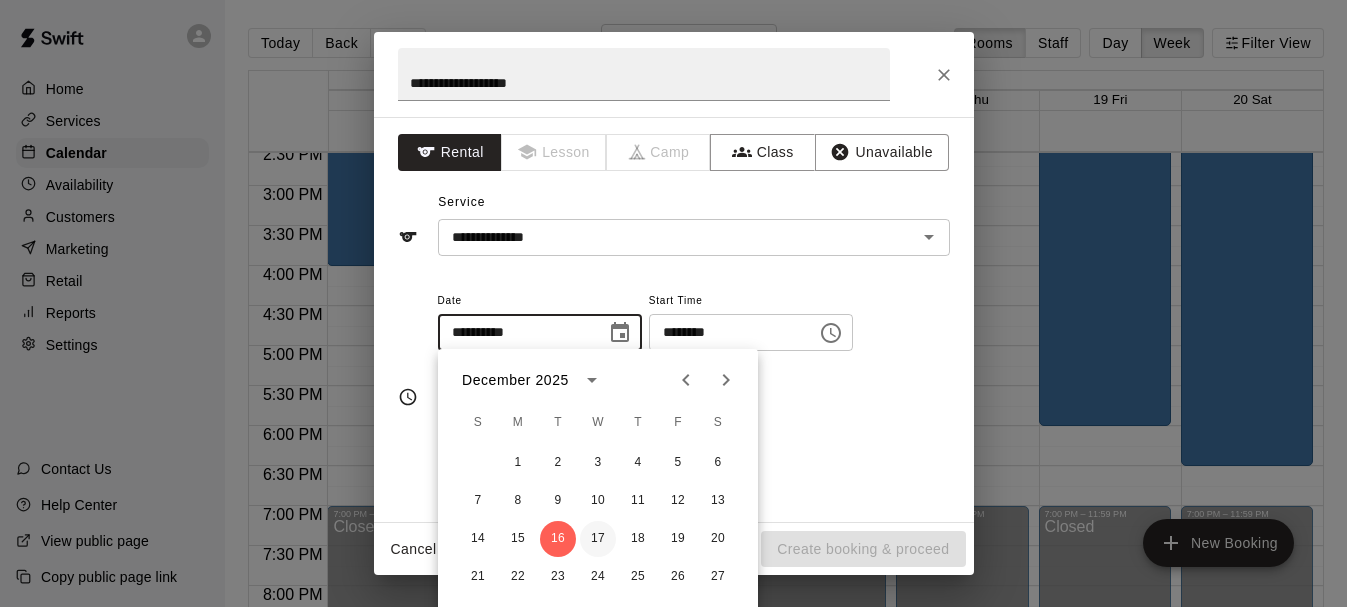 click on "17" at bounding box center (598, 539) 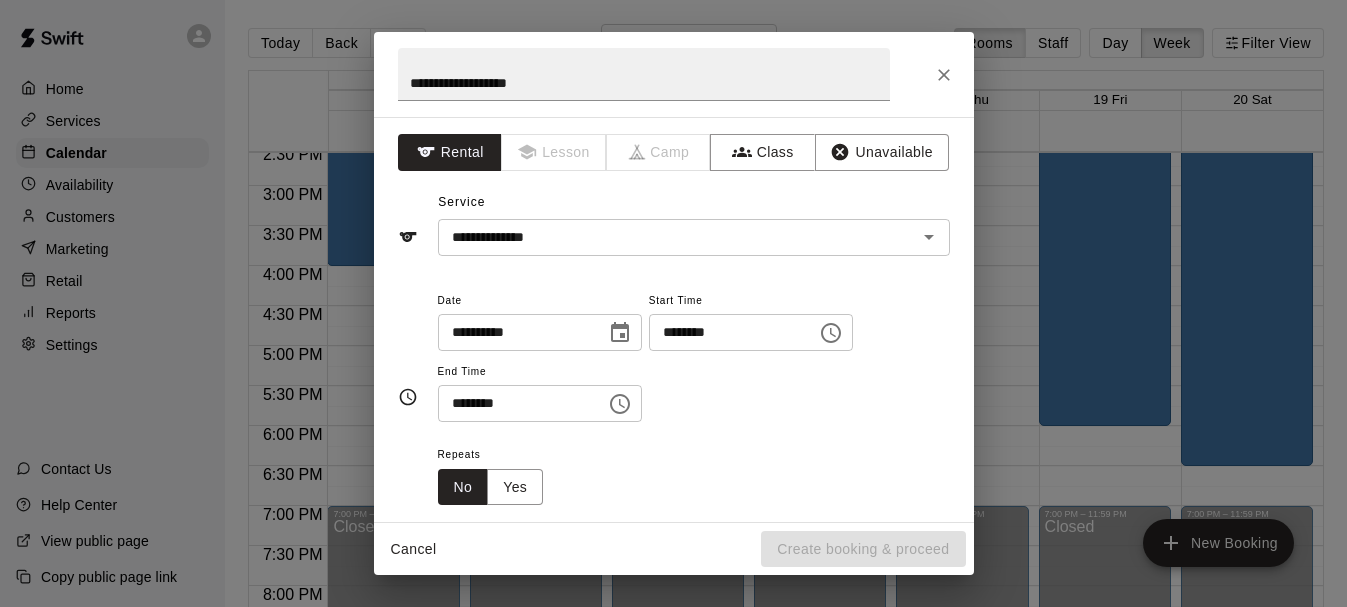 click on "********" at bounding box center [726, 332] 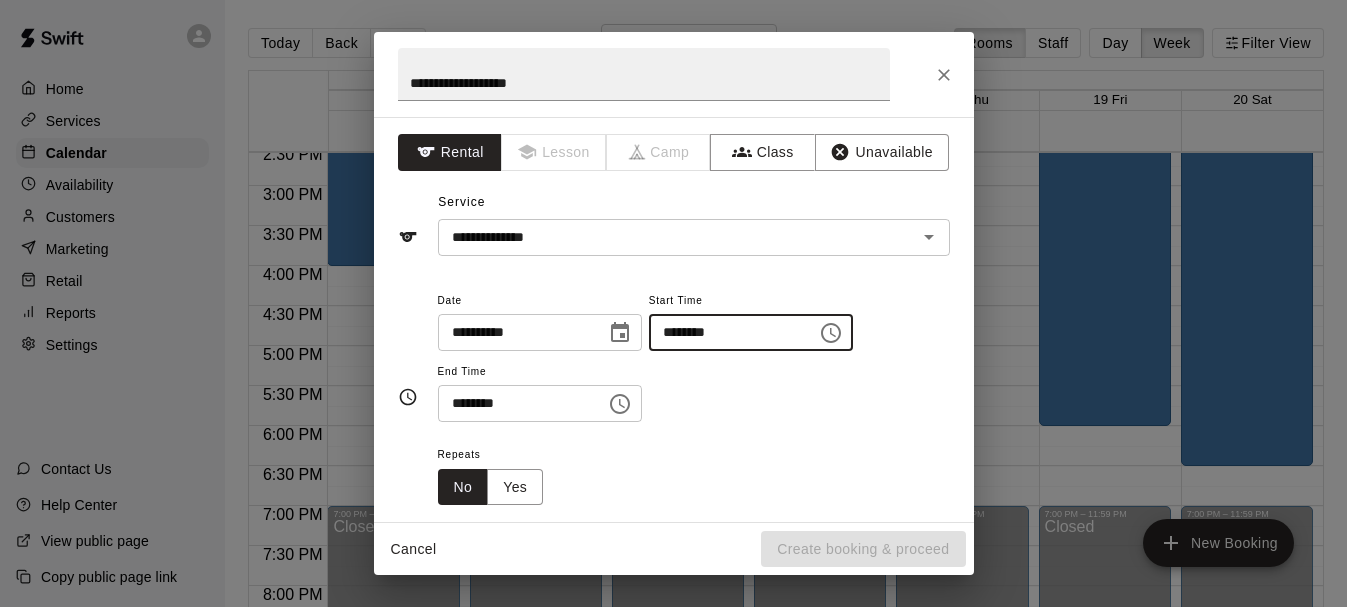 type on "********" 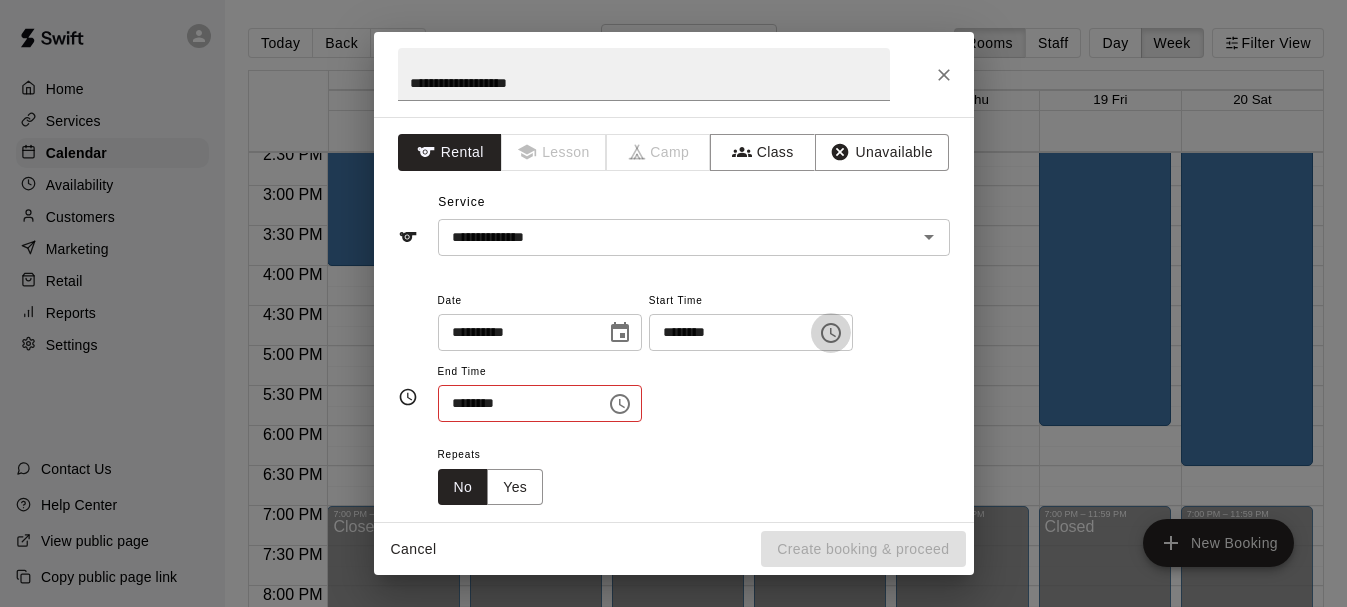 type 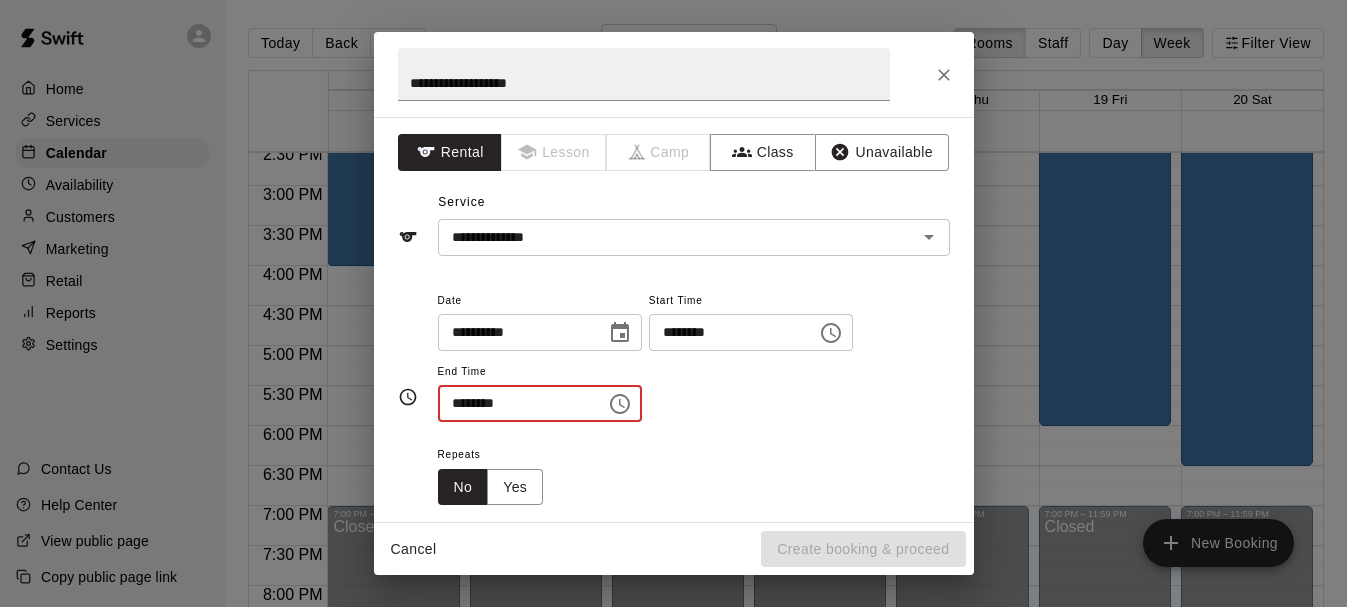 type on "********" 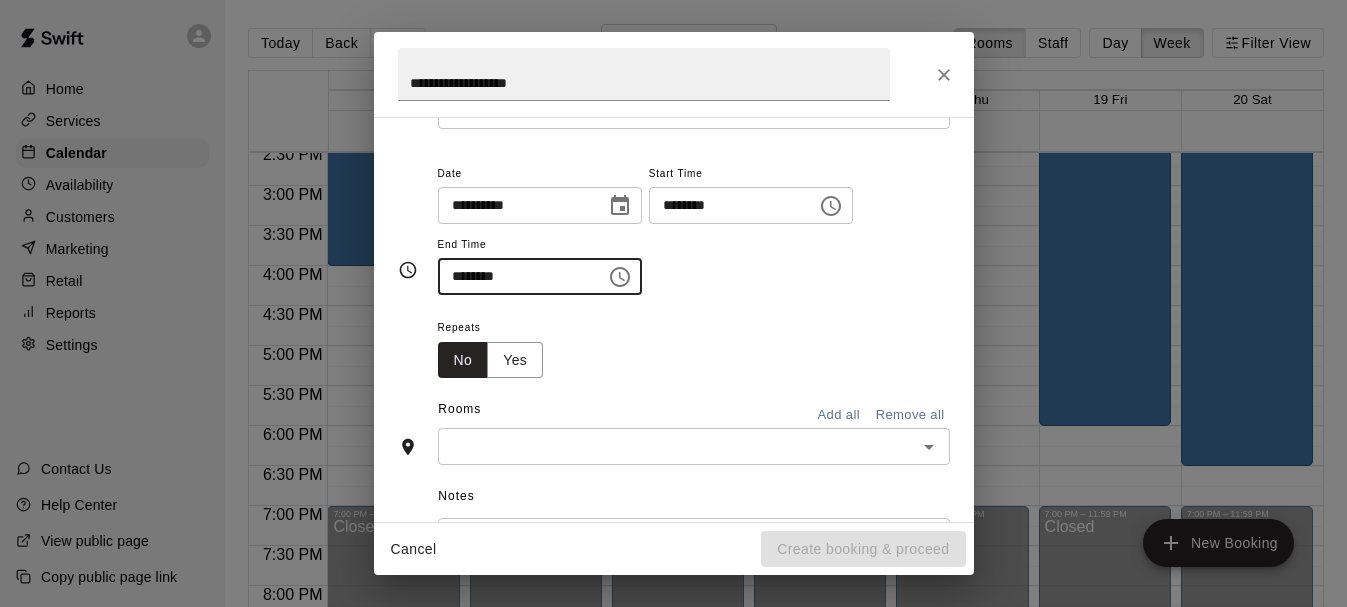 scroll, scrollTop: 131, scrollLeft: 0, axis: vertical 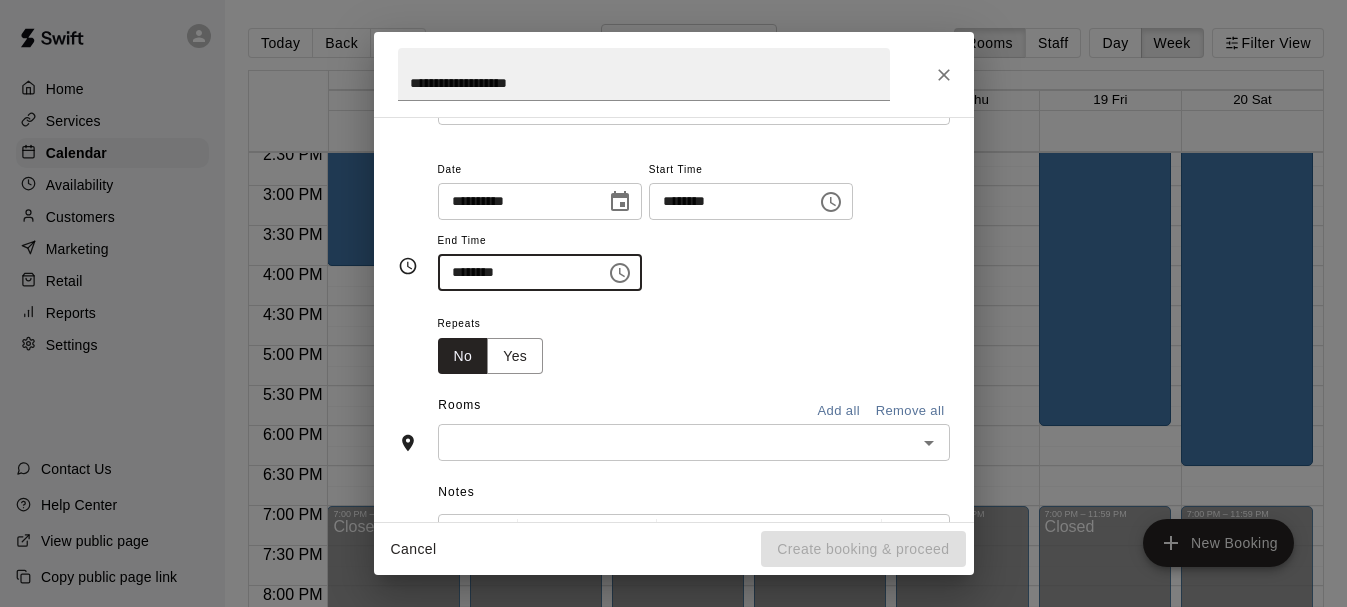 click at bounding box center (677, 442) 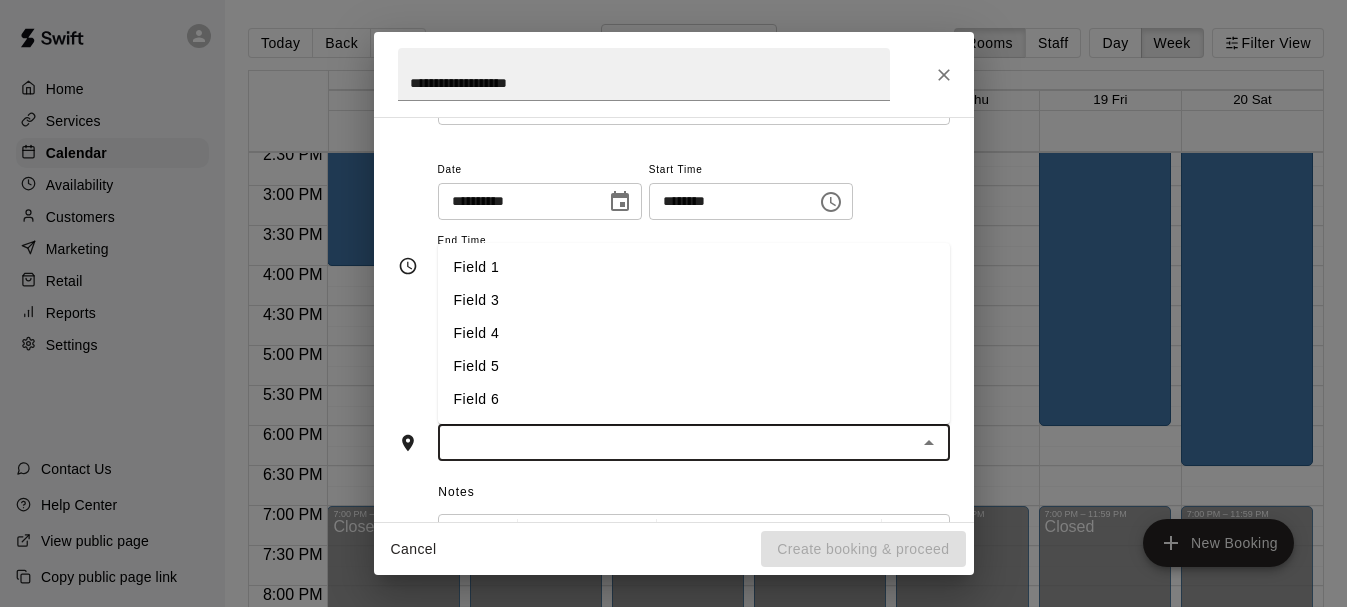 click on "Field 3" at bounding box center (694, 300) 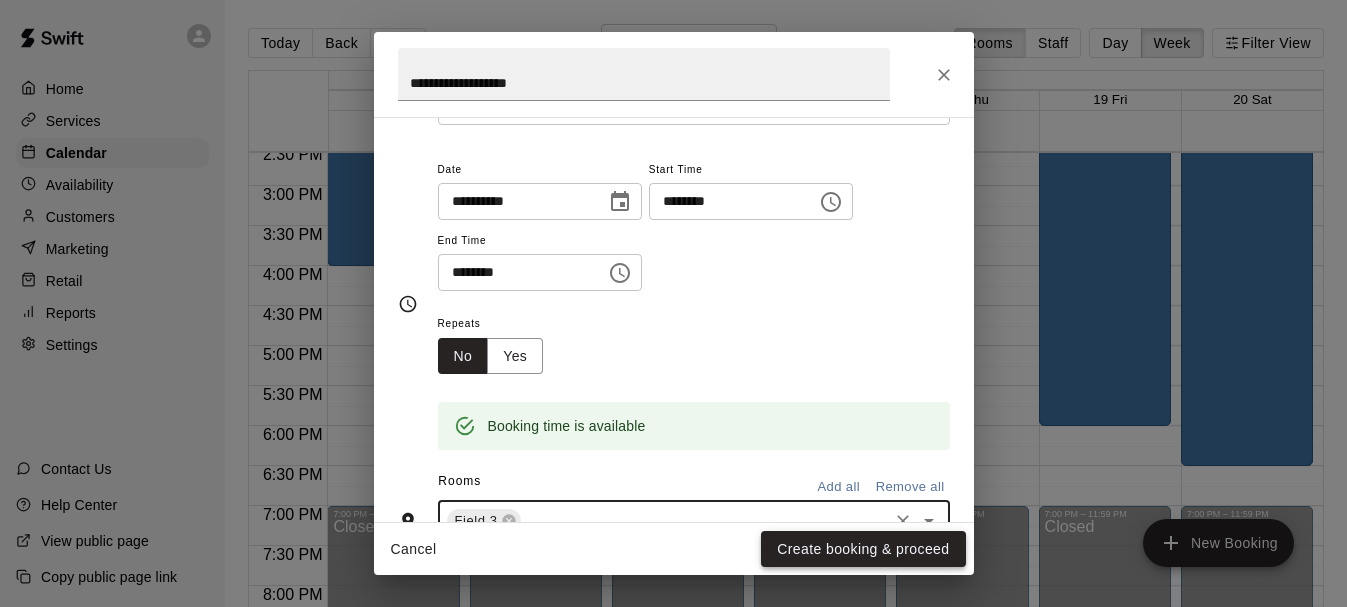 click on "Create booking & proceed" at bounding box center [863, 549] 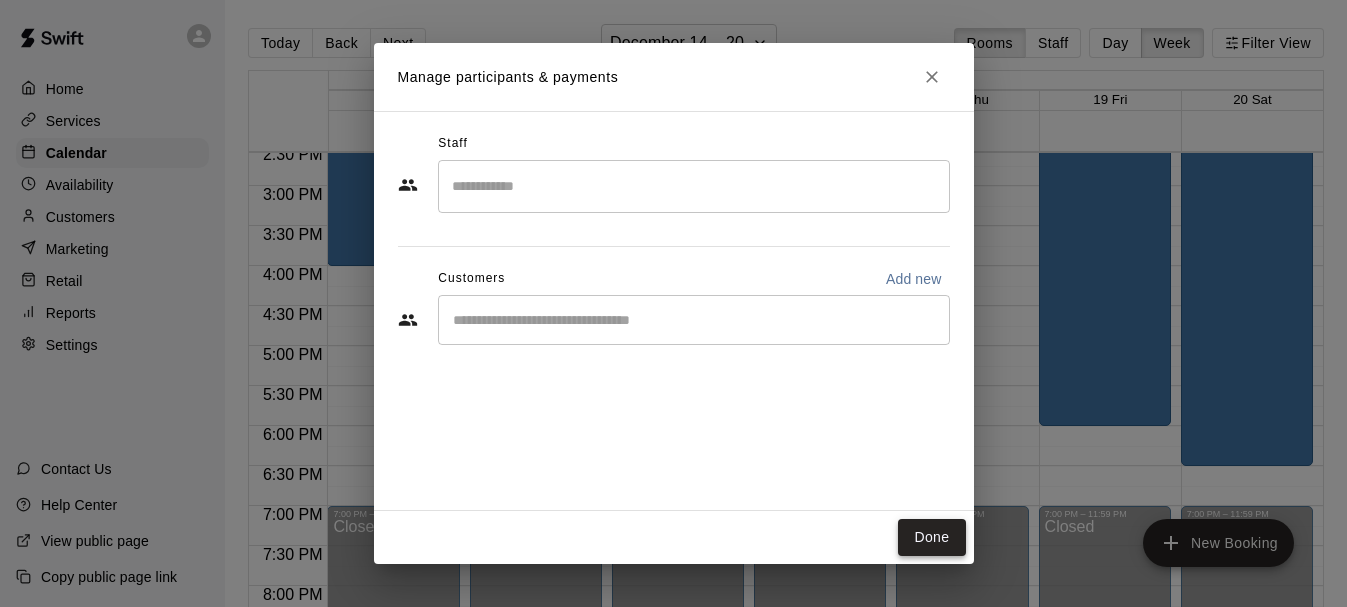 click on "Done" at bounding box center [931, 537] 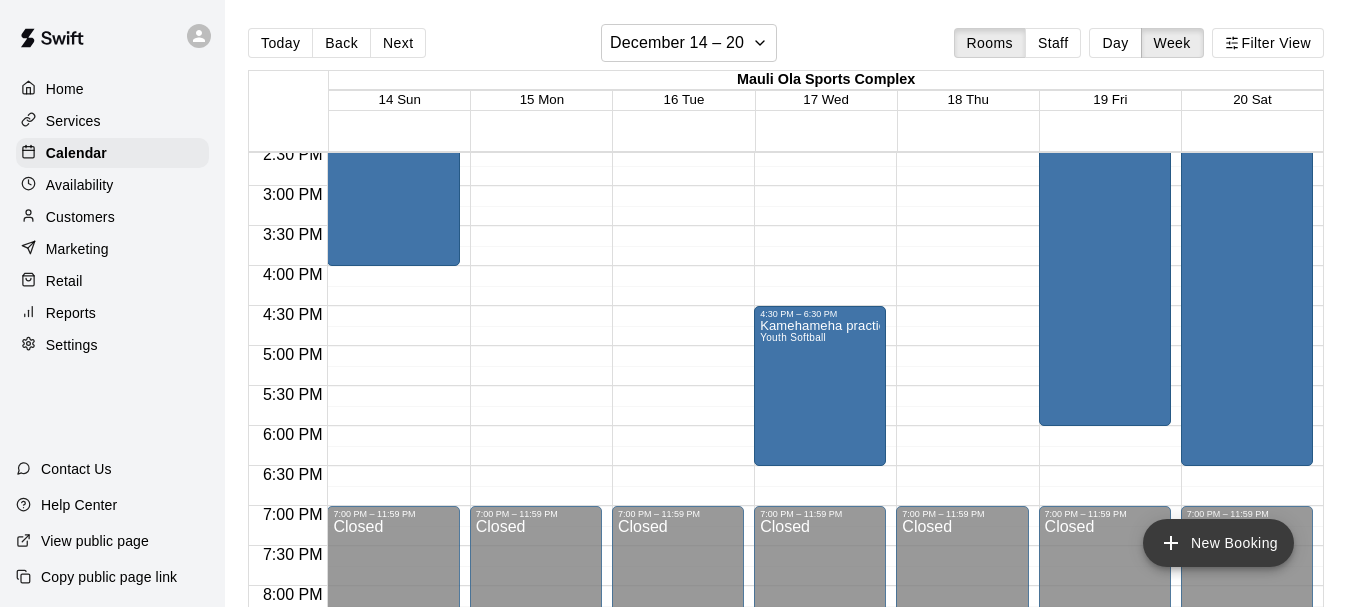 click on "New Booking" at bounding box center [1218, 543] 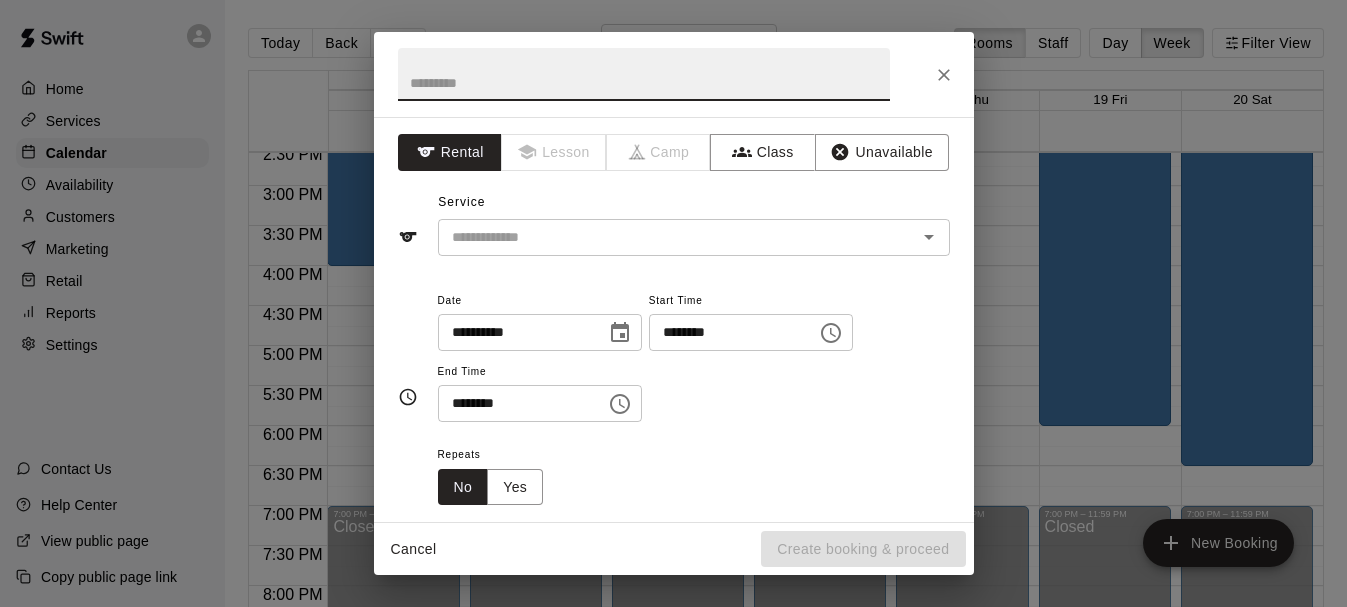 click at bounding box center (644, 74) 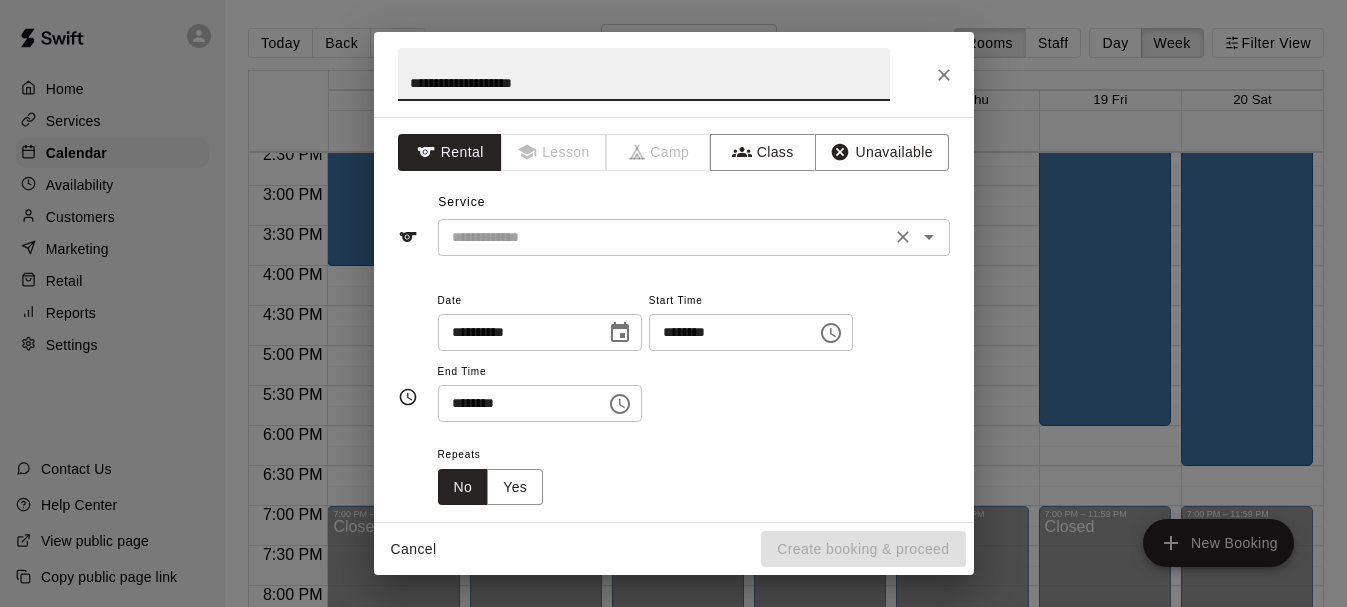 type on "**********" 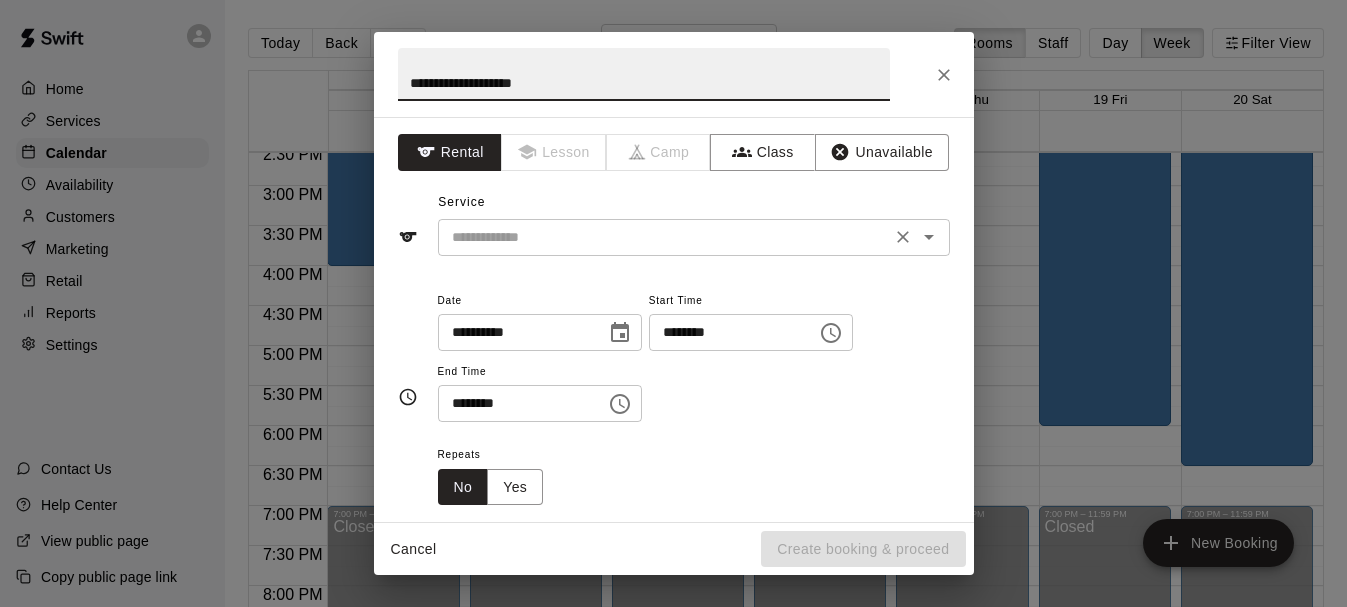 click at bounding box center [664, 237] 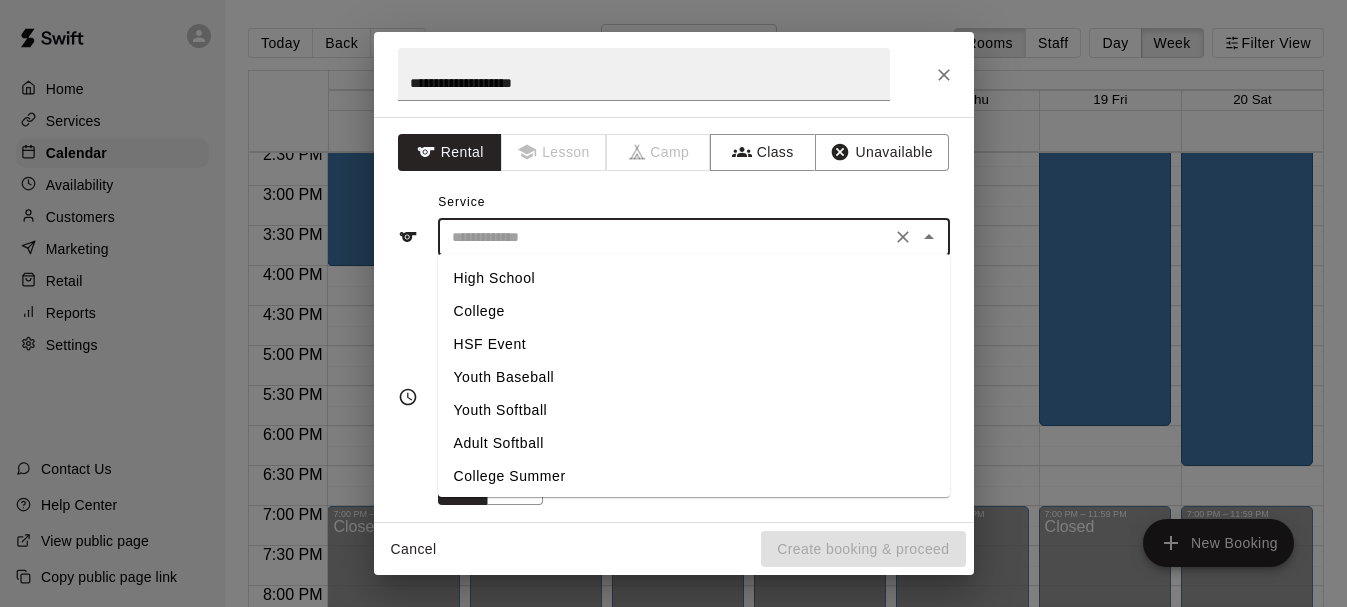 click on "Youth Softball" at bounding box center (694, 410) 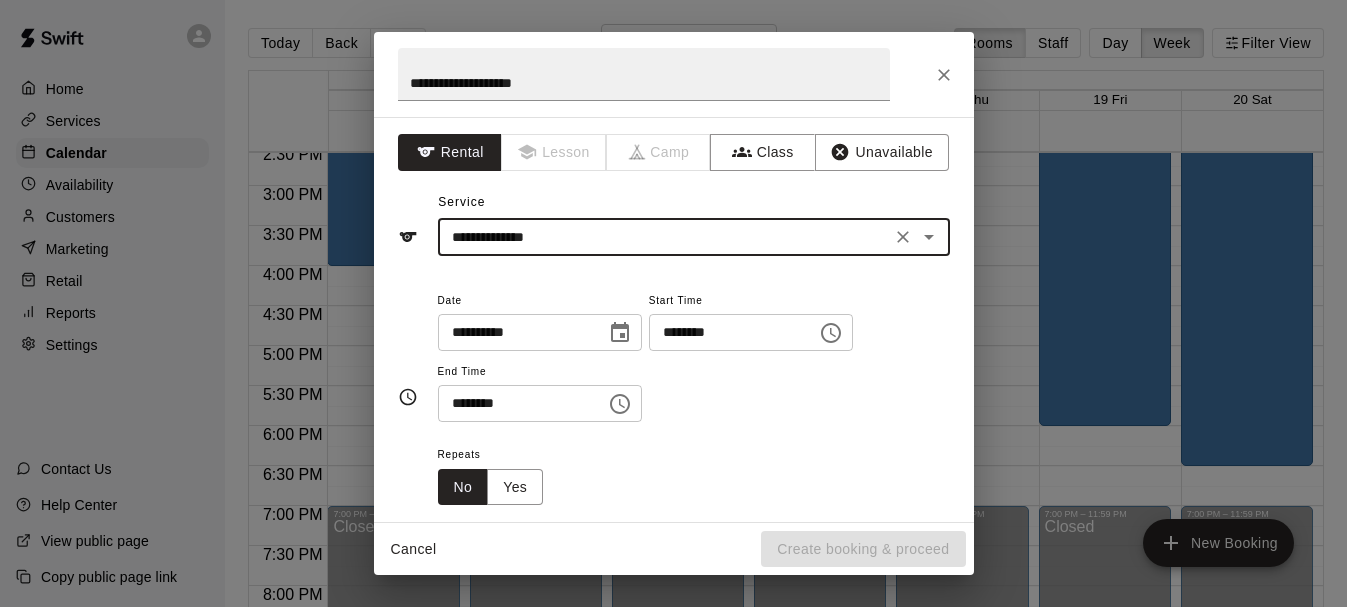 click 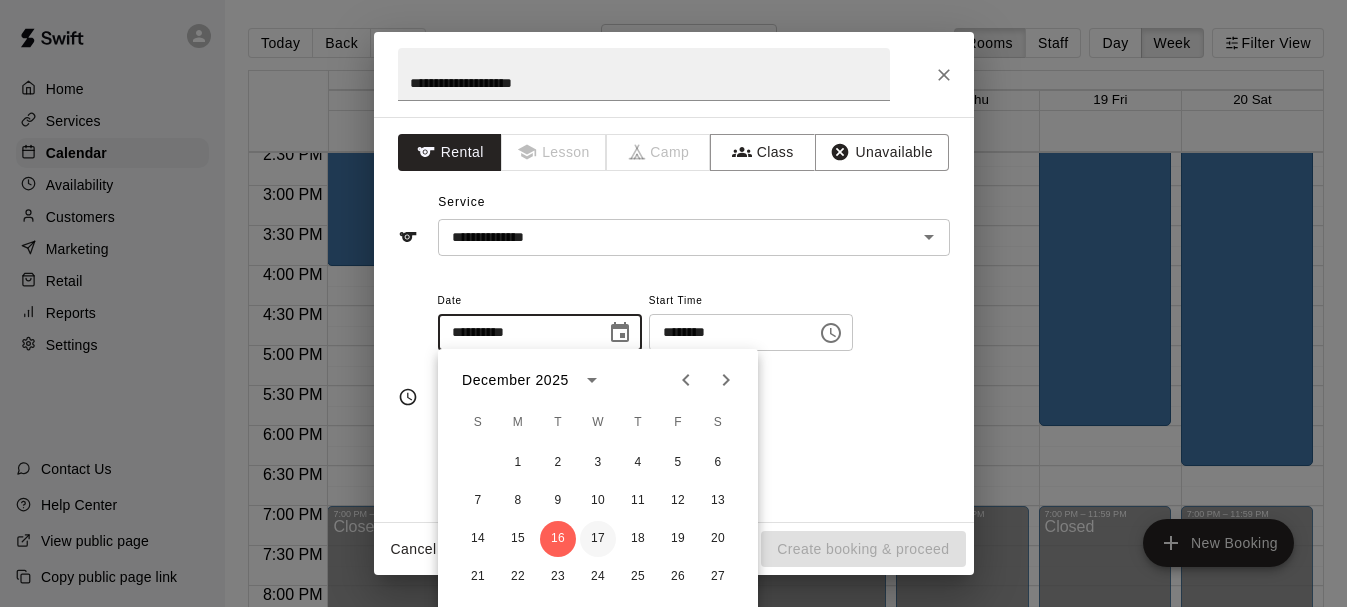 click on "17" at bounding box center [598, 539] 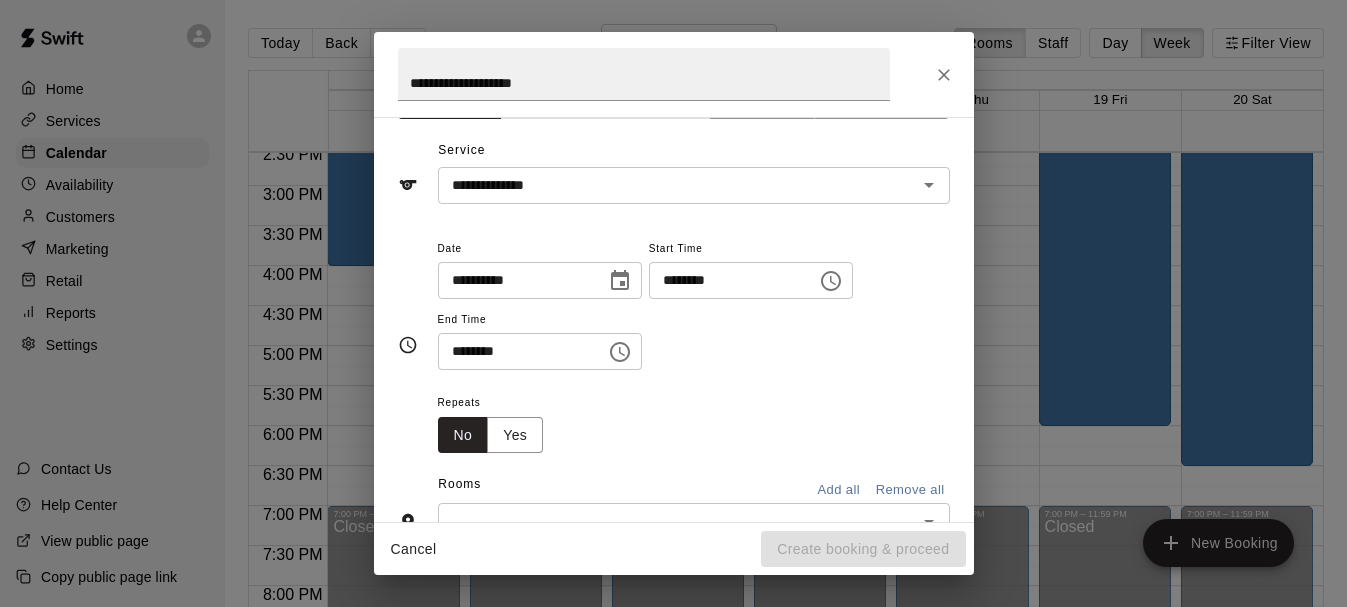 scroll, scrollTop: 60, scrollLeft: 0, axis: vertical 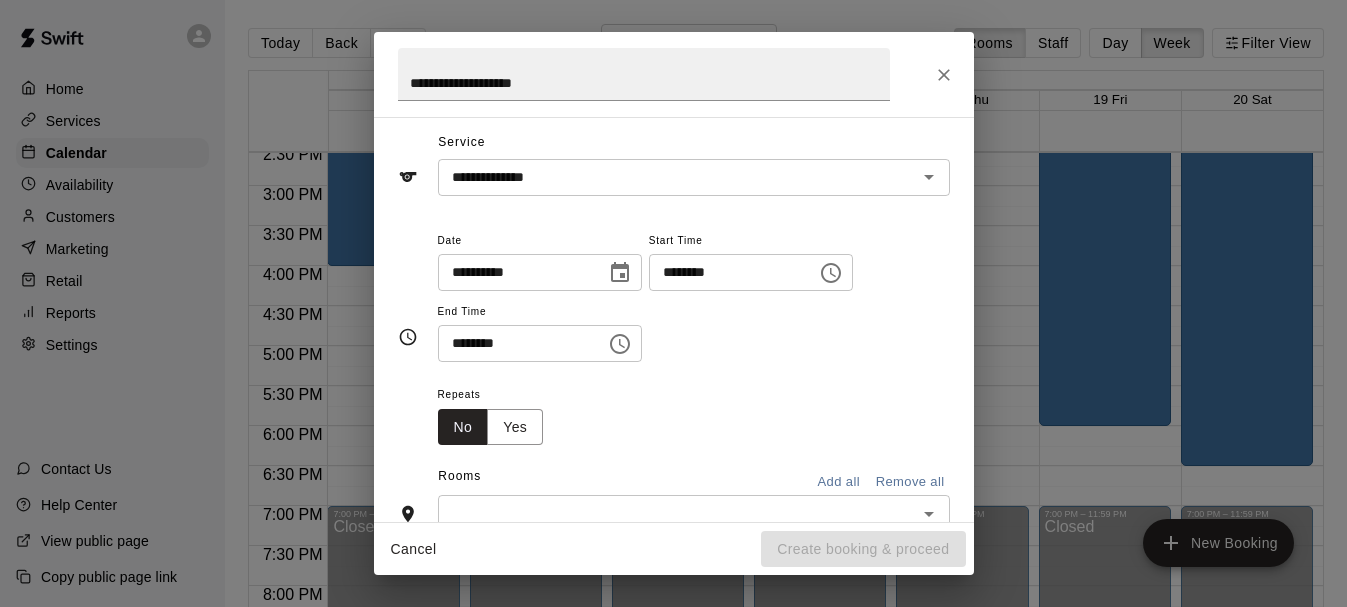 click at bounding box center (677, 513) 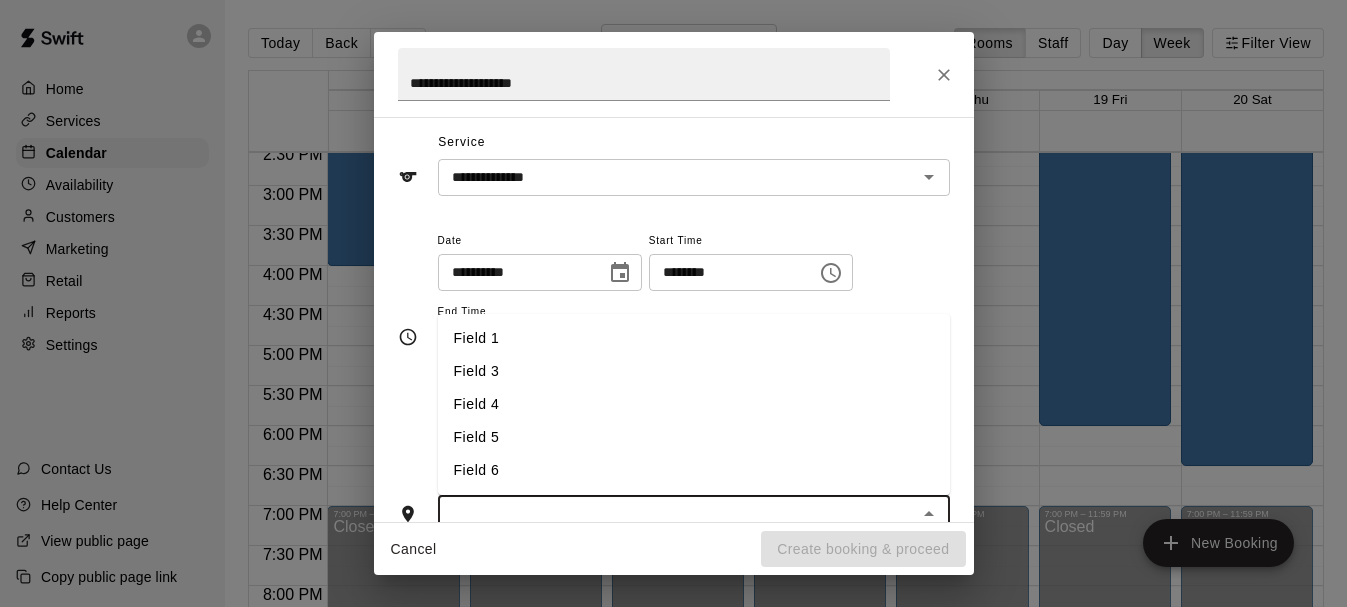click on "Field 4" at bounding box center [694, 404] 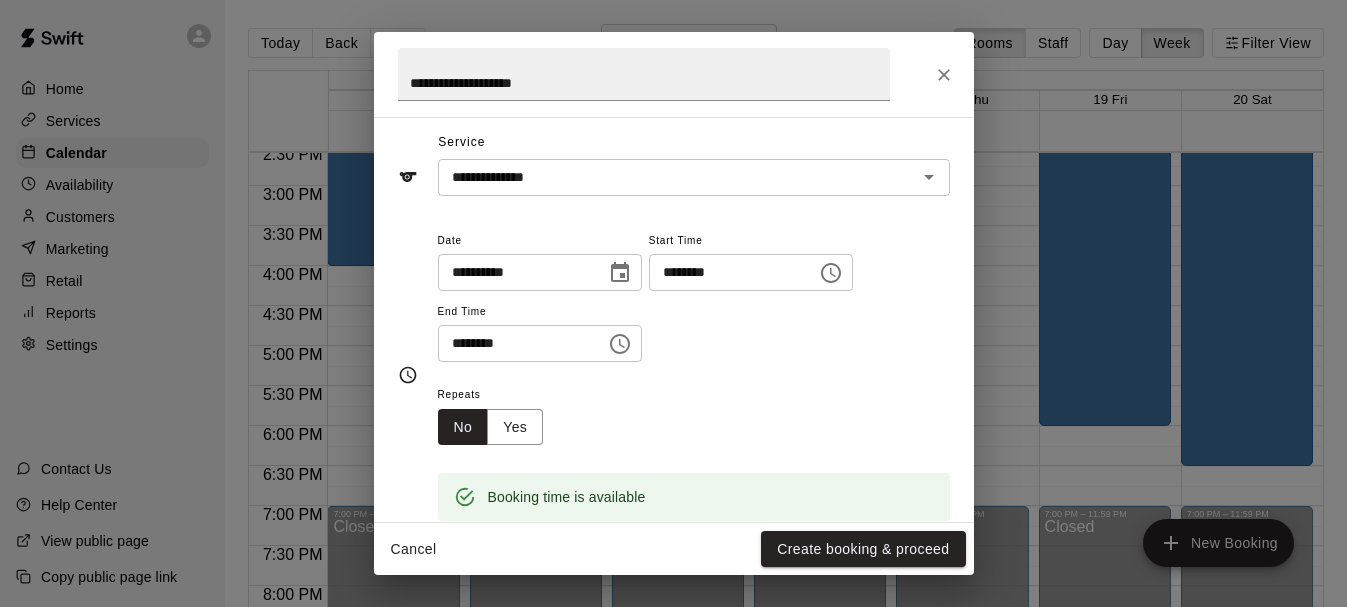 click on "********" at bounding box center [726, 272] 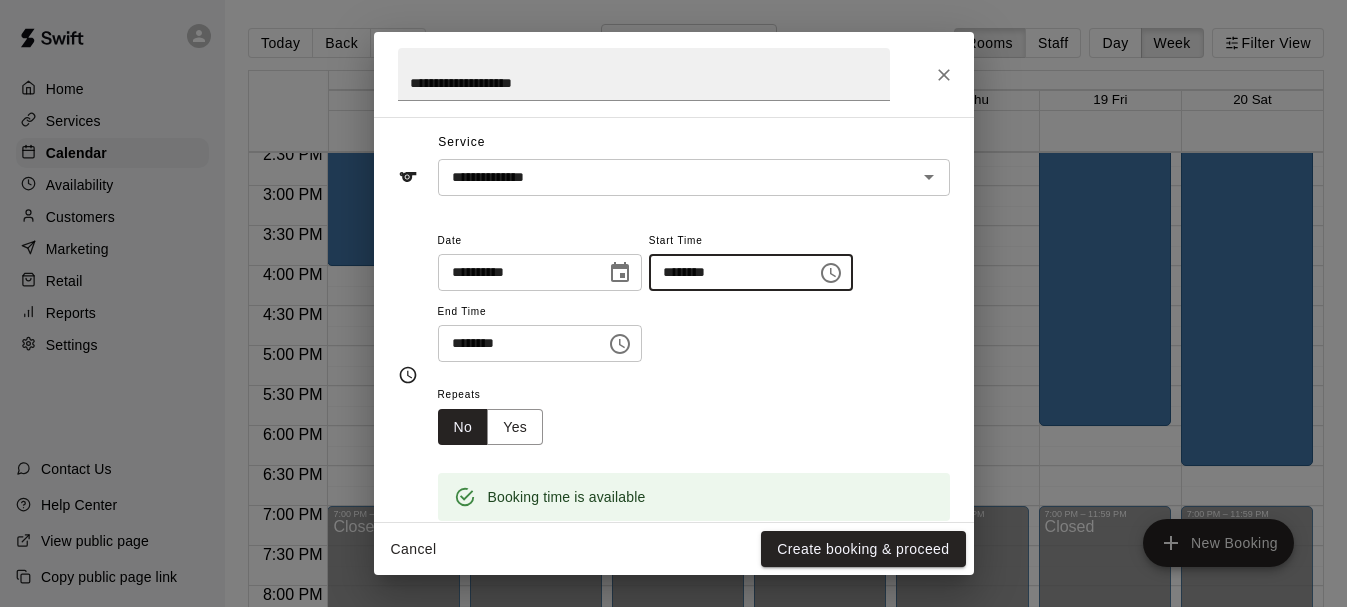 type on "********" 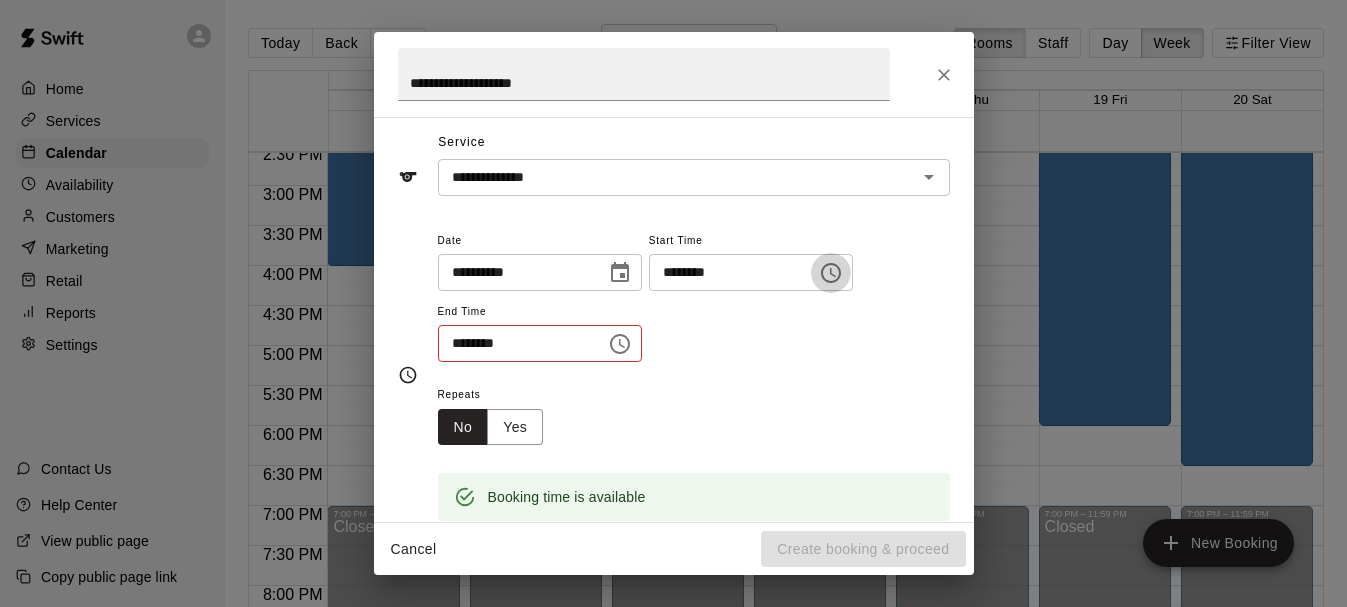 type 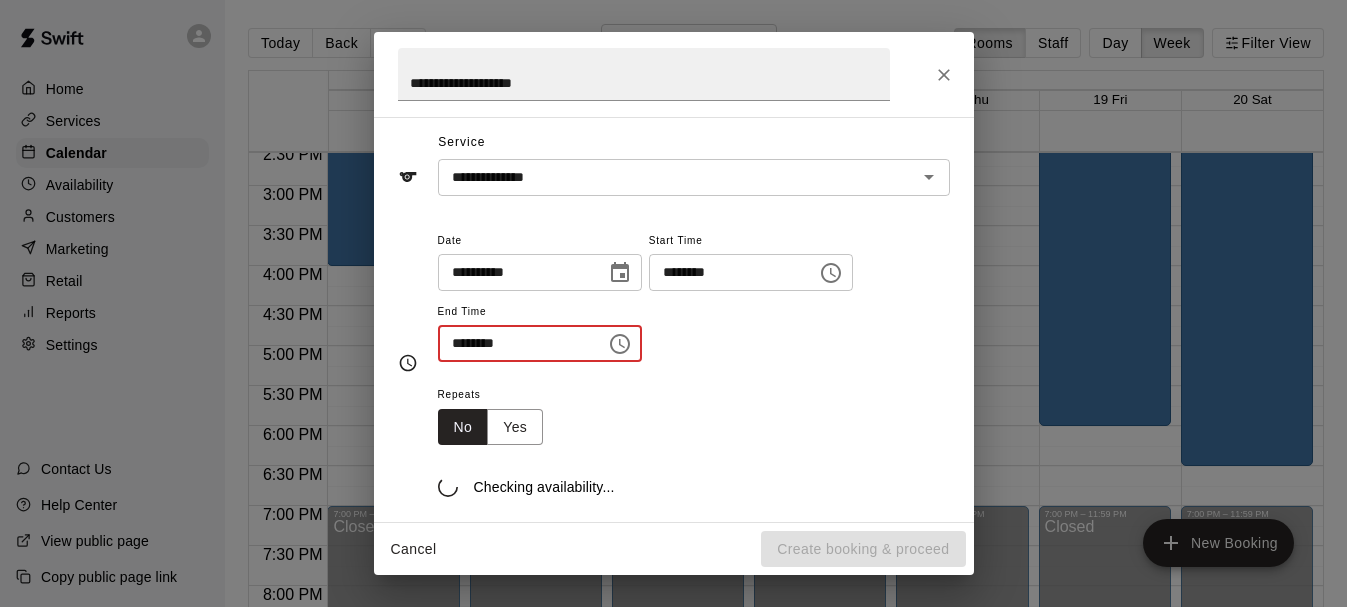 type on "********" 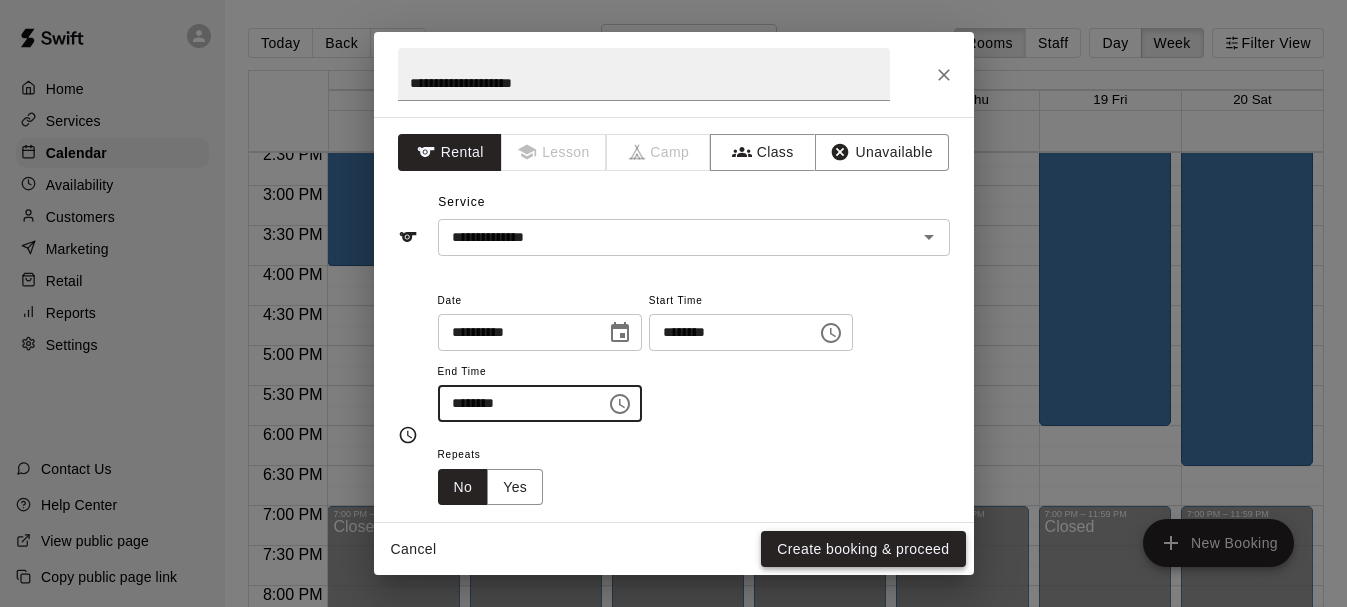 scroll, scrollTop: 0, scrollLeft: 0, axis: both 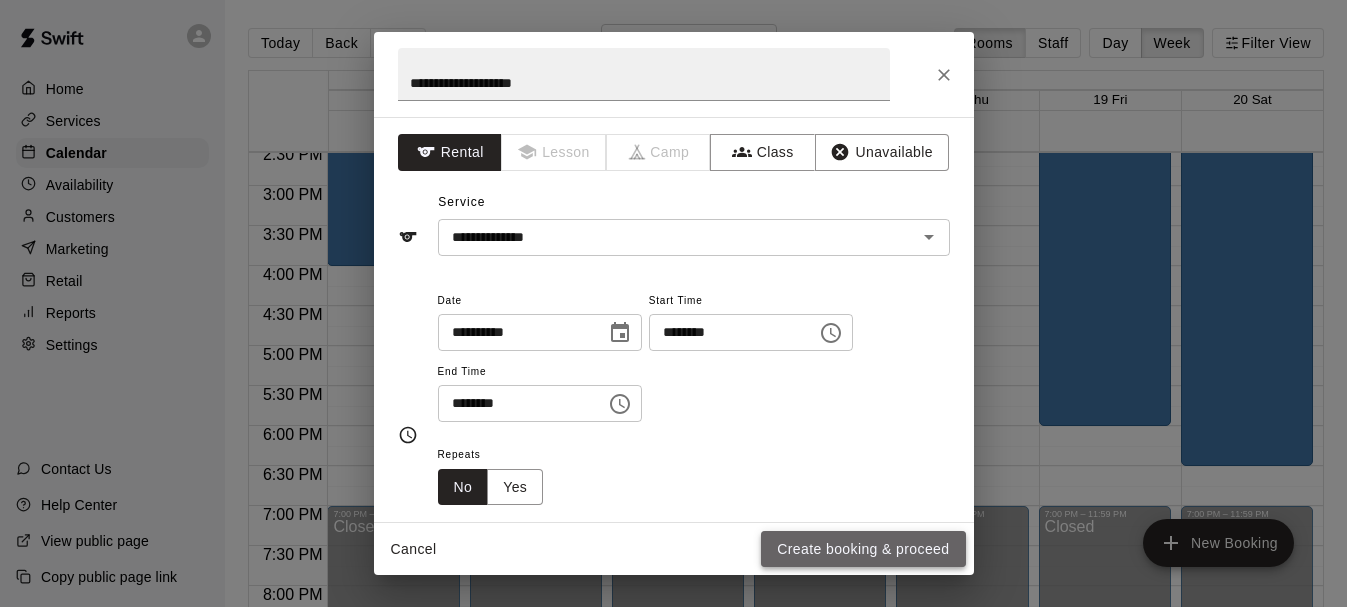 click on "Create booking & proceed" at bounding box center [863, 549] 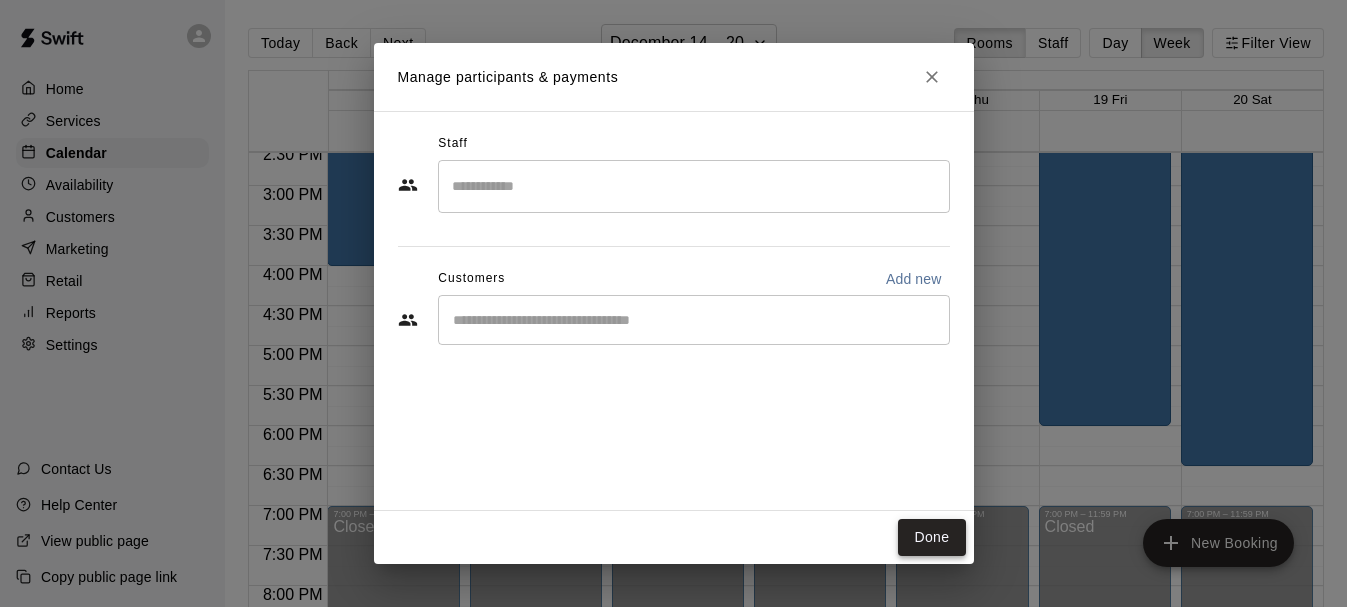 click on "Done" at bounding box center [931, 537] 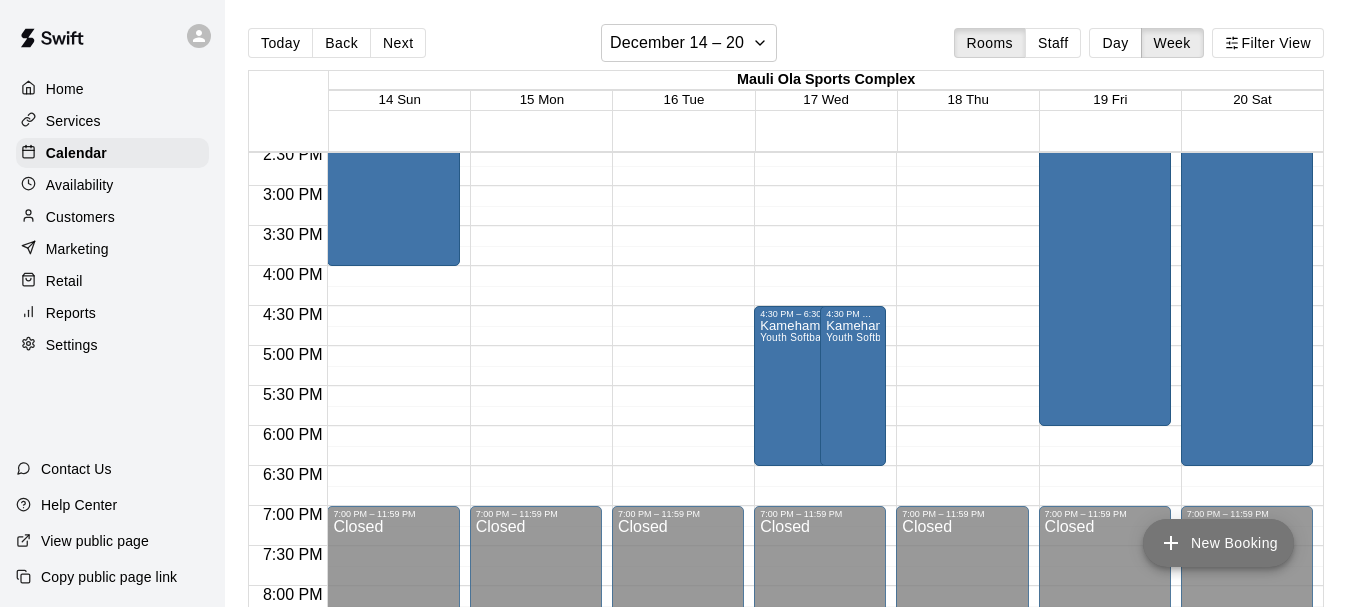 click on "New Booking" at bounding box center [1218, 543] 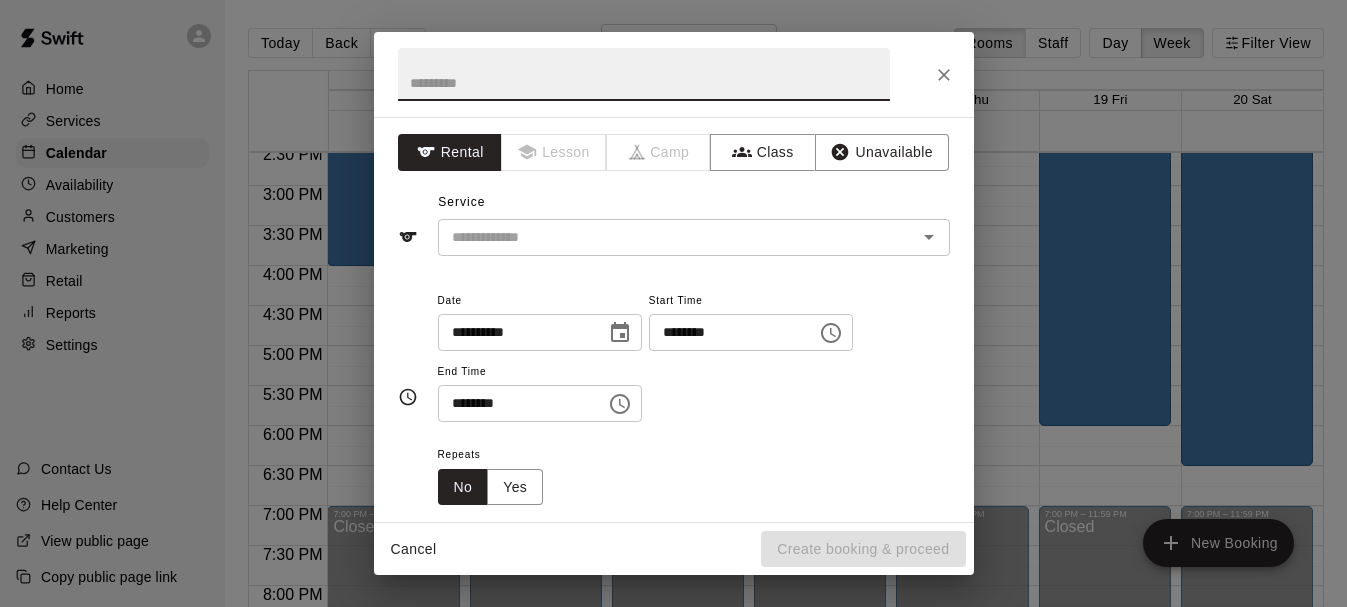 click at bounding box center [644, 74] 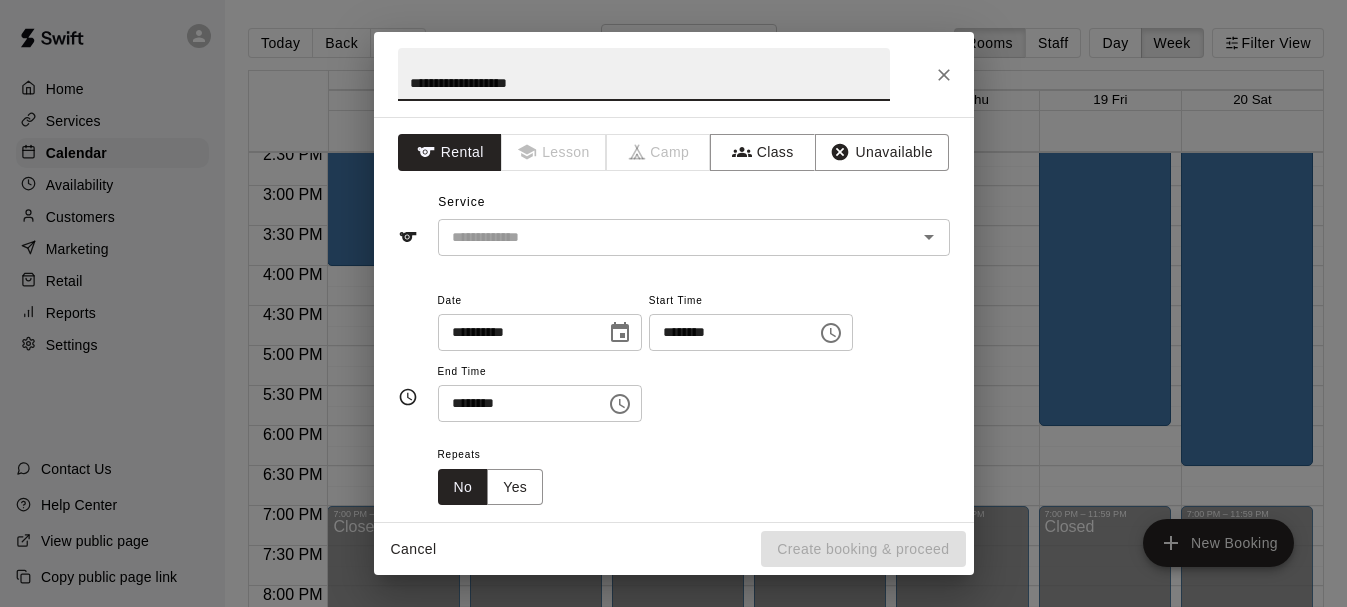 type on "**********" 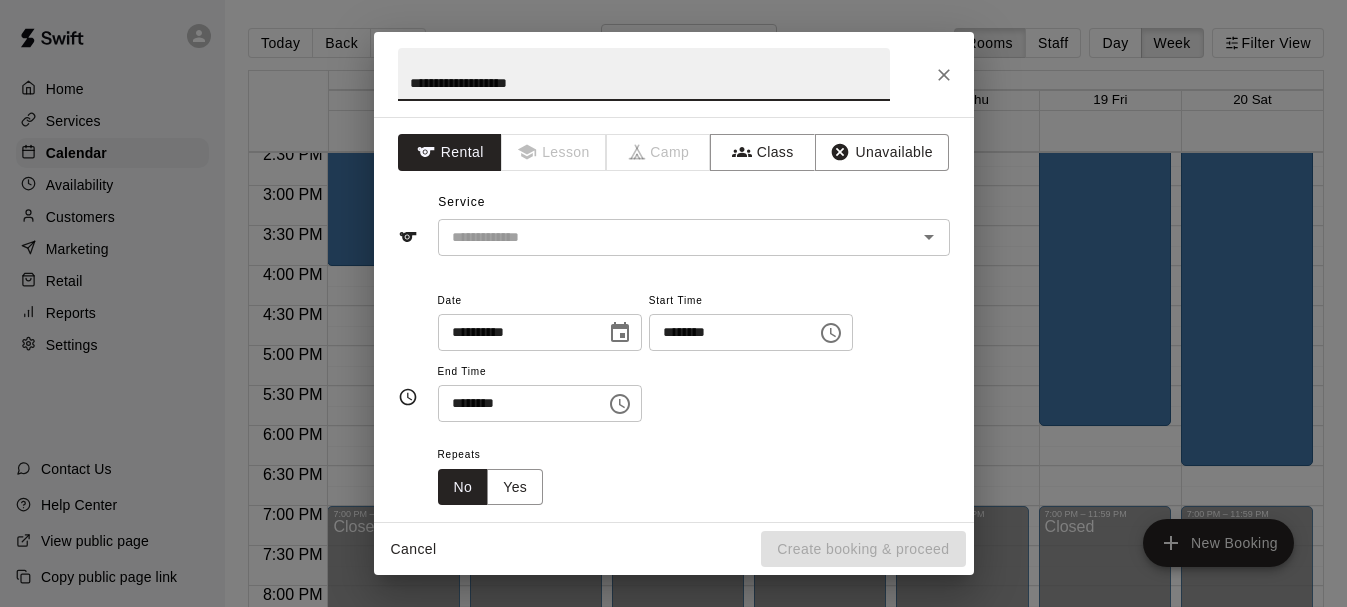 type 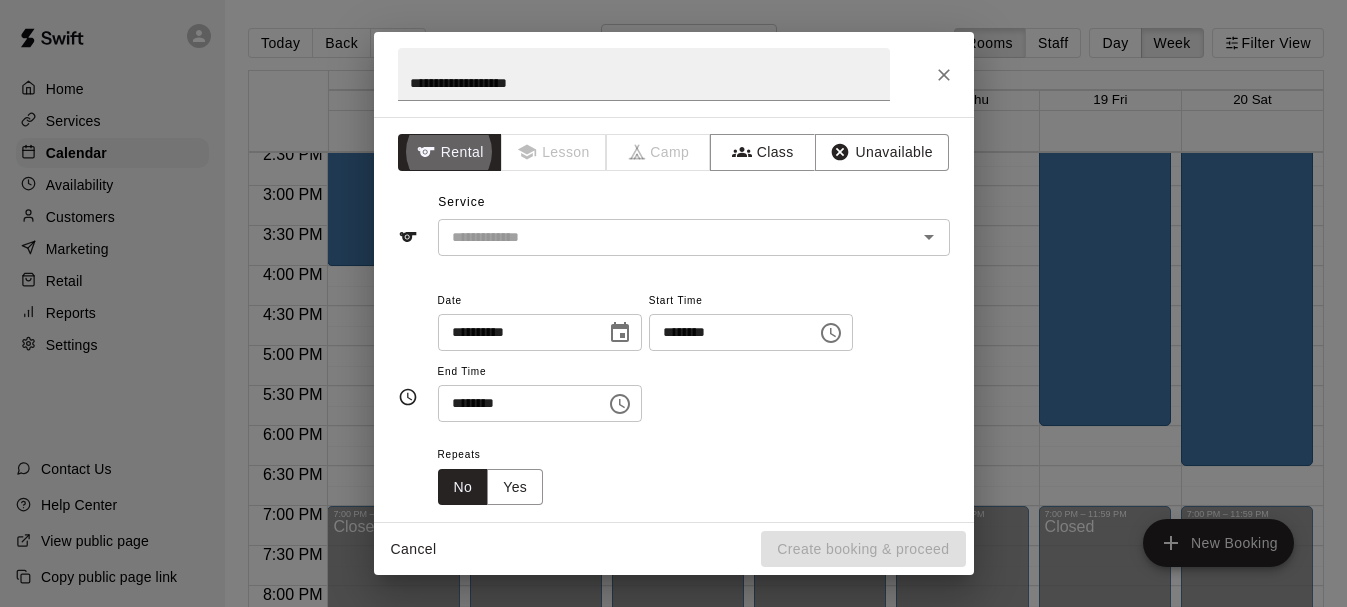 type 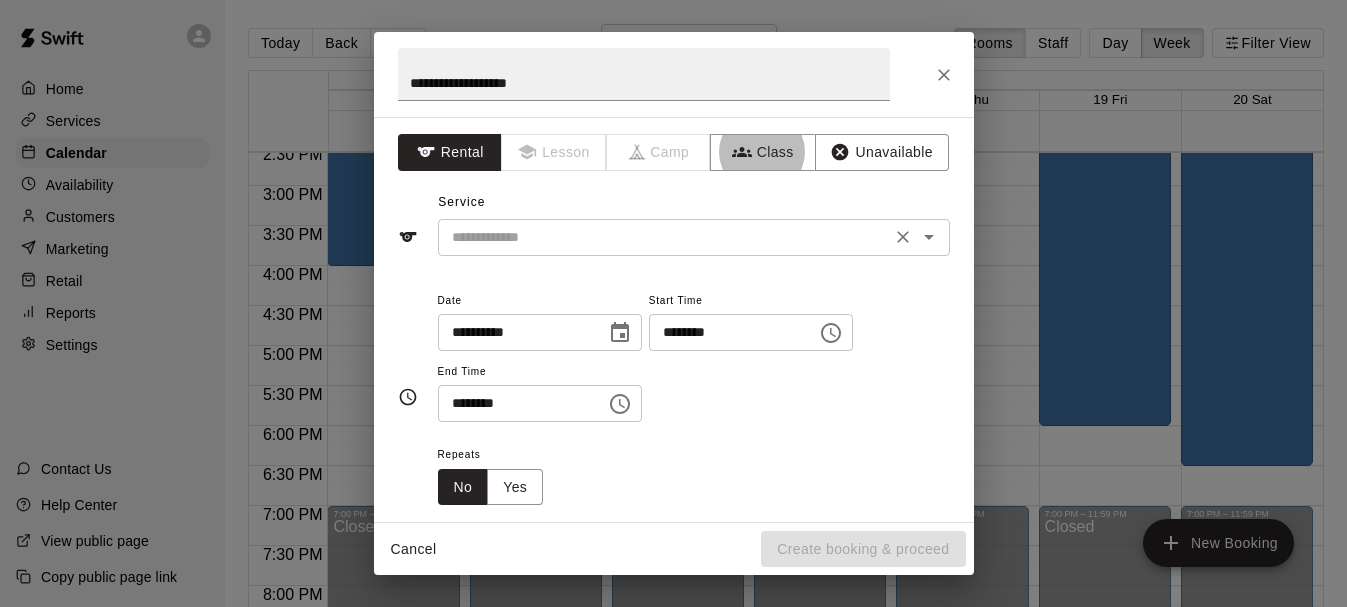 type 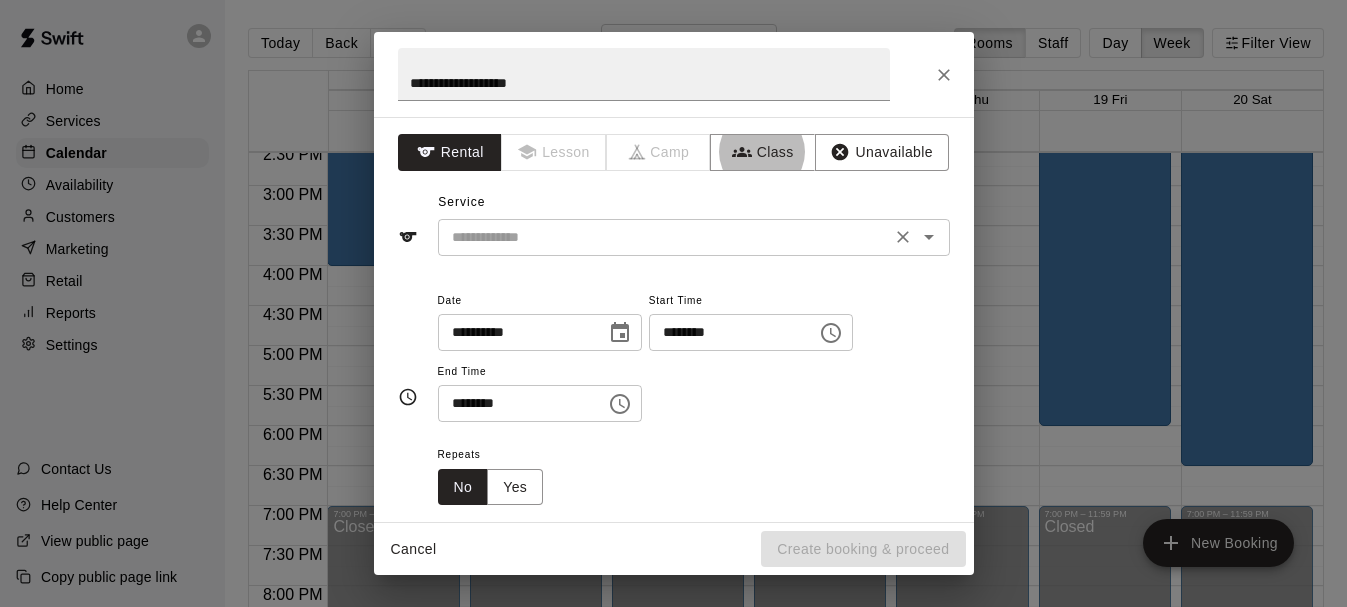 click at bounding box center (664, 237) 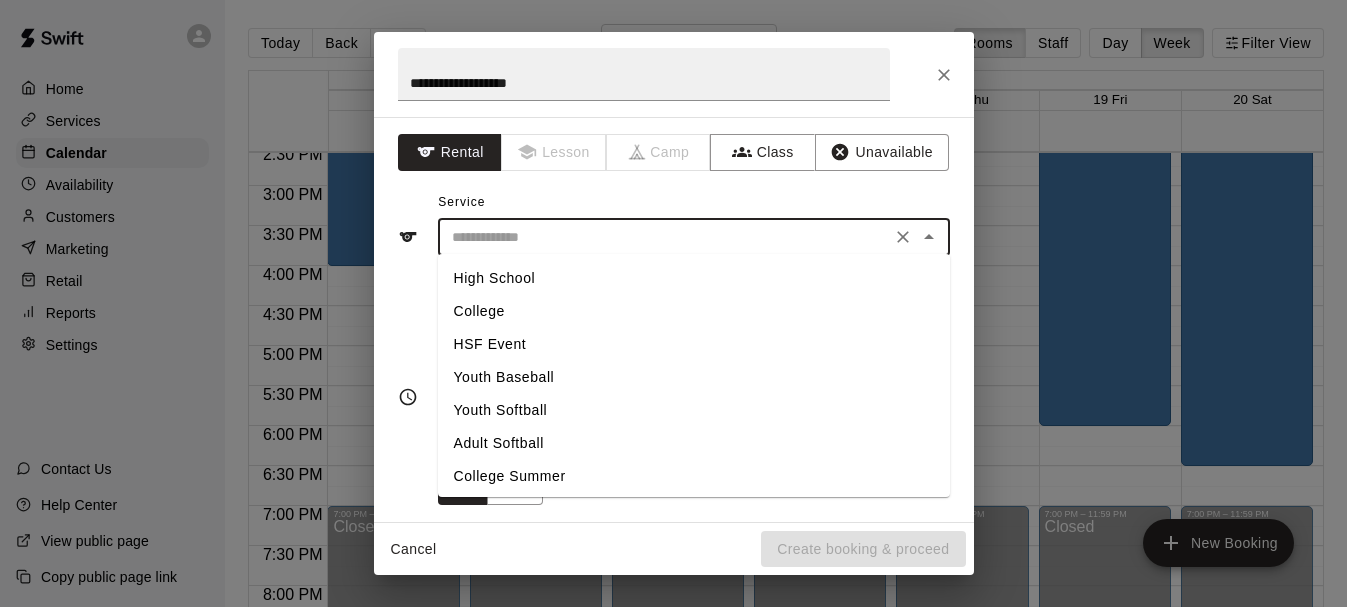 click on "Youth Softball" at bounding box center [694, 410] 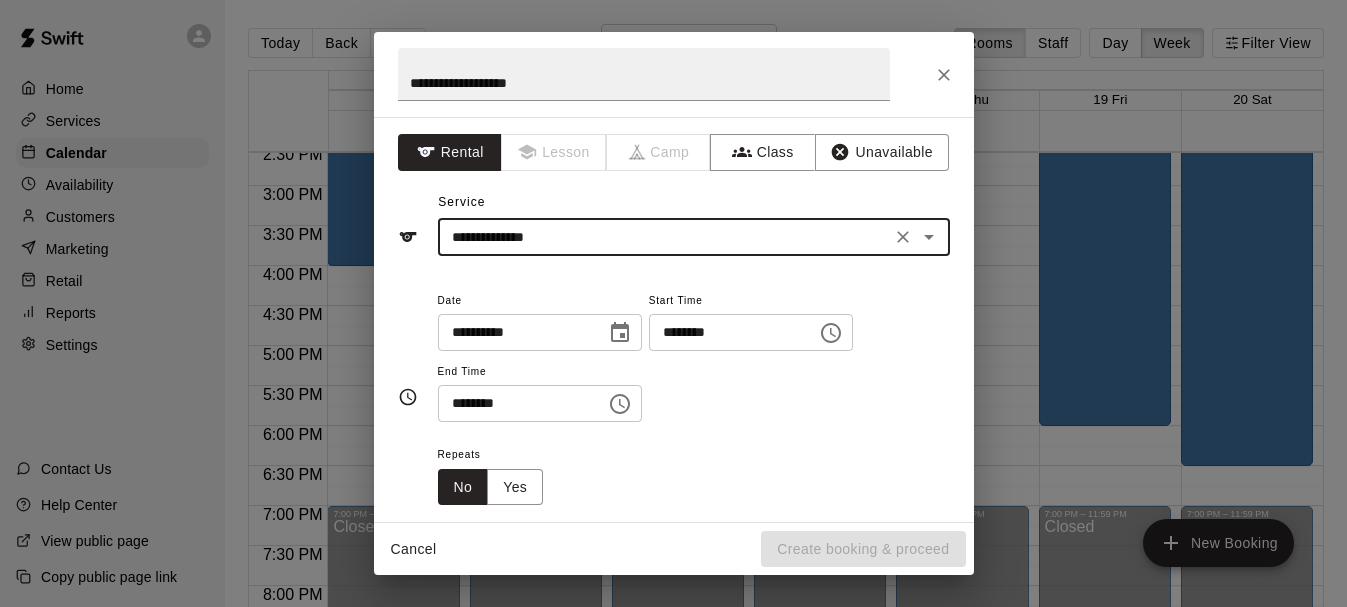 click 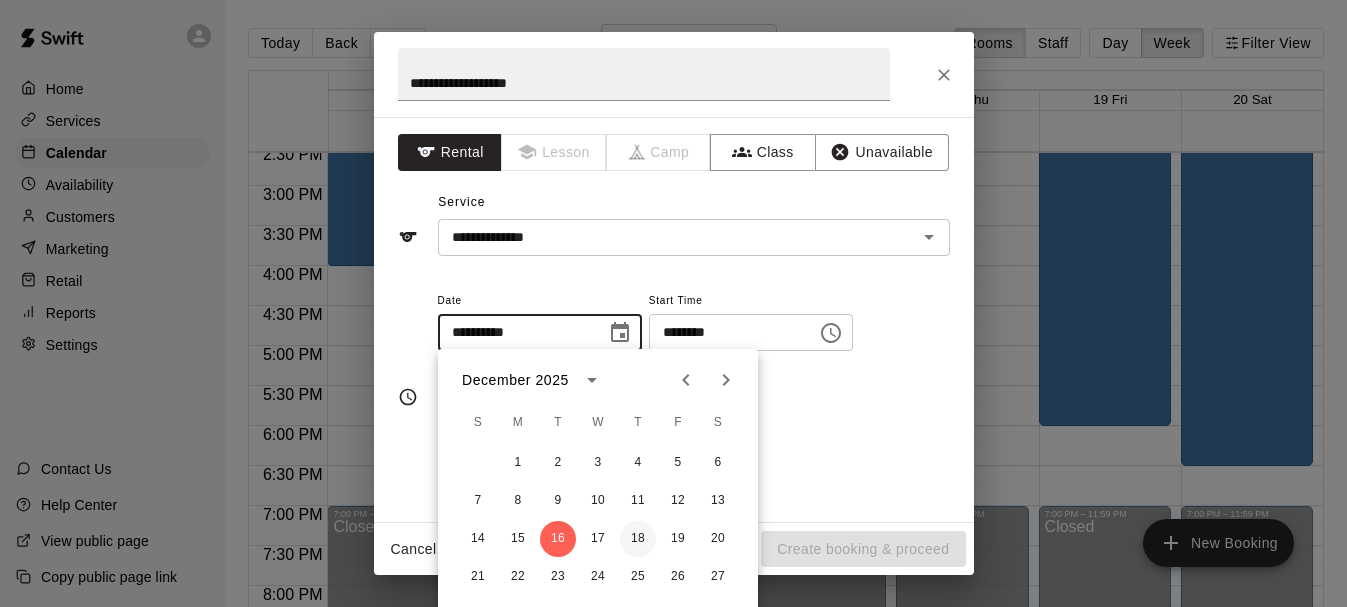 click on "18" at bounding box center [638, 539] 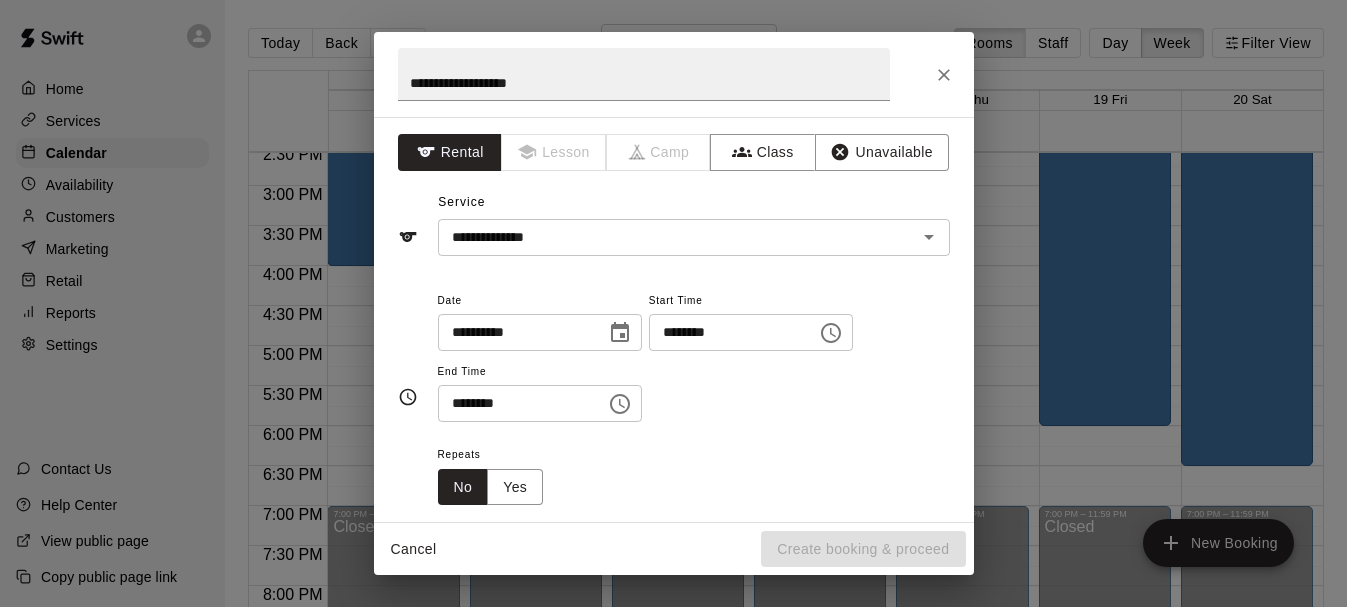 type on "**********" 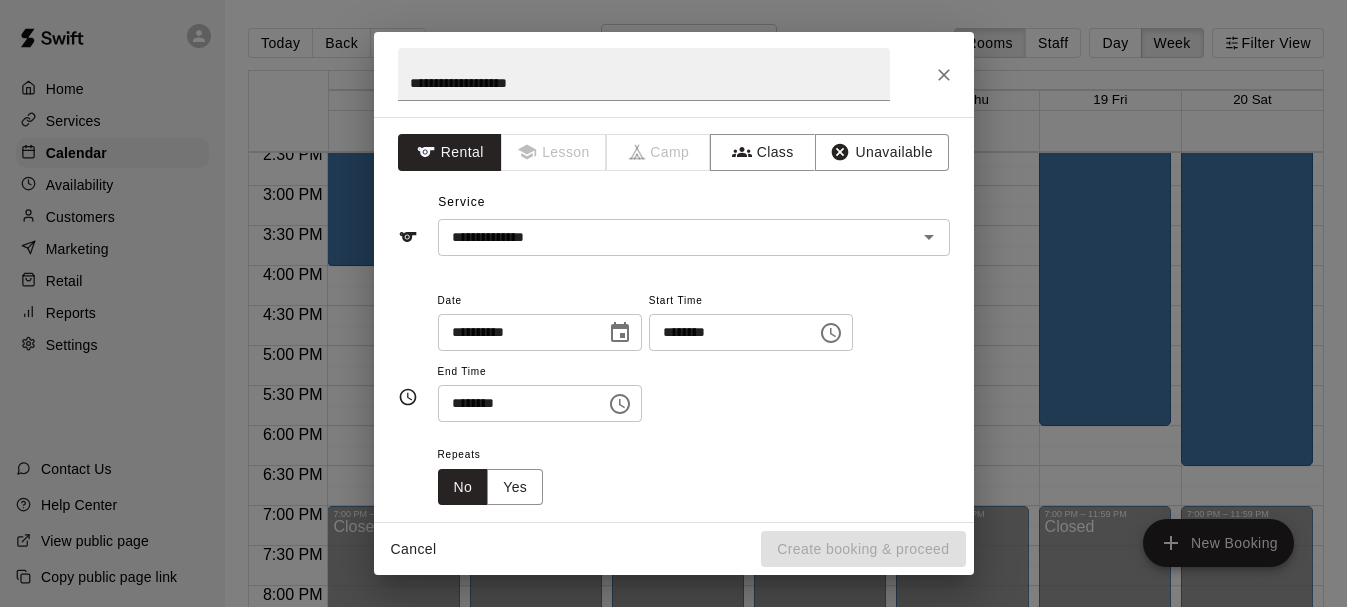 click on "********" at bounding box center [726, 332] 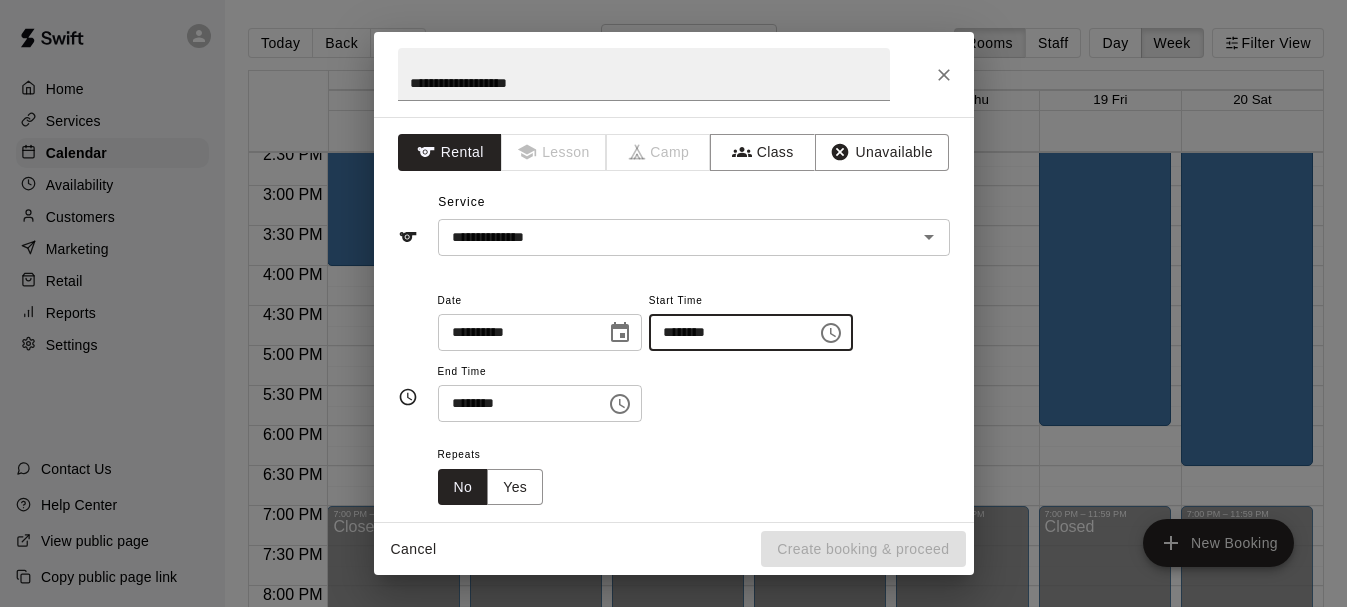 type on "********" 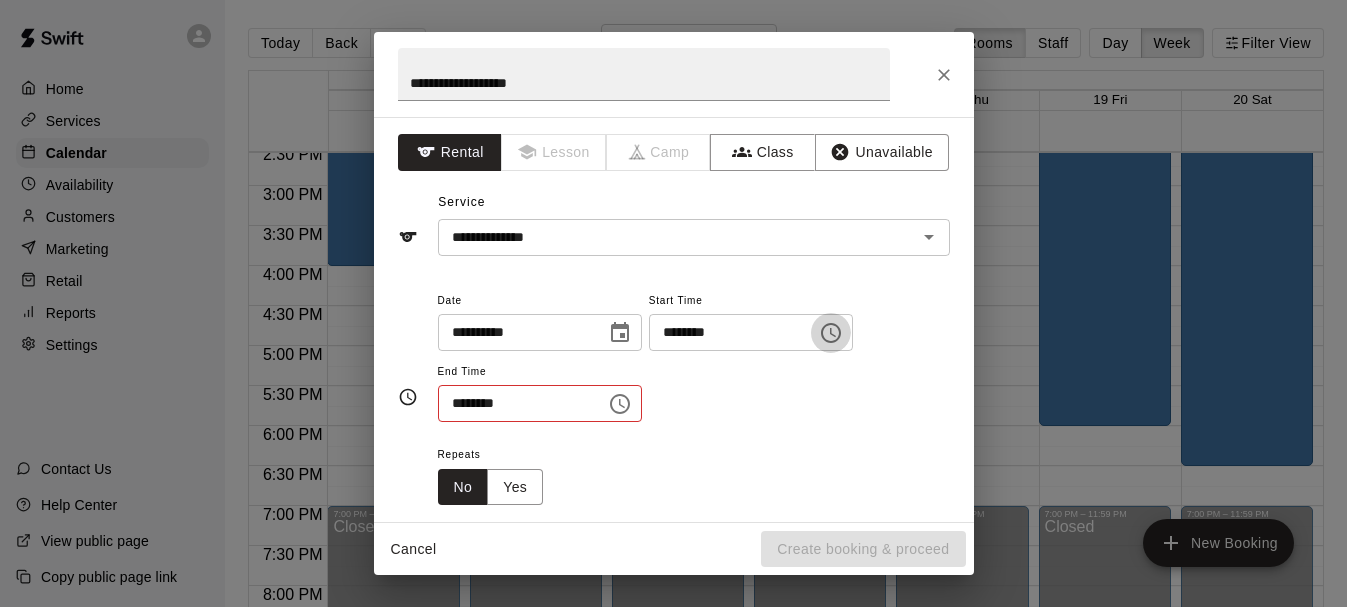 type 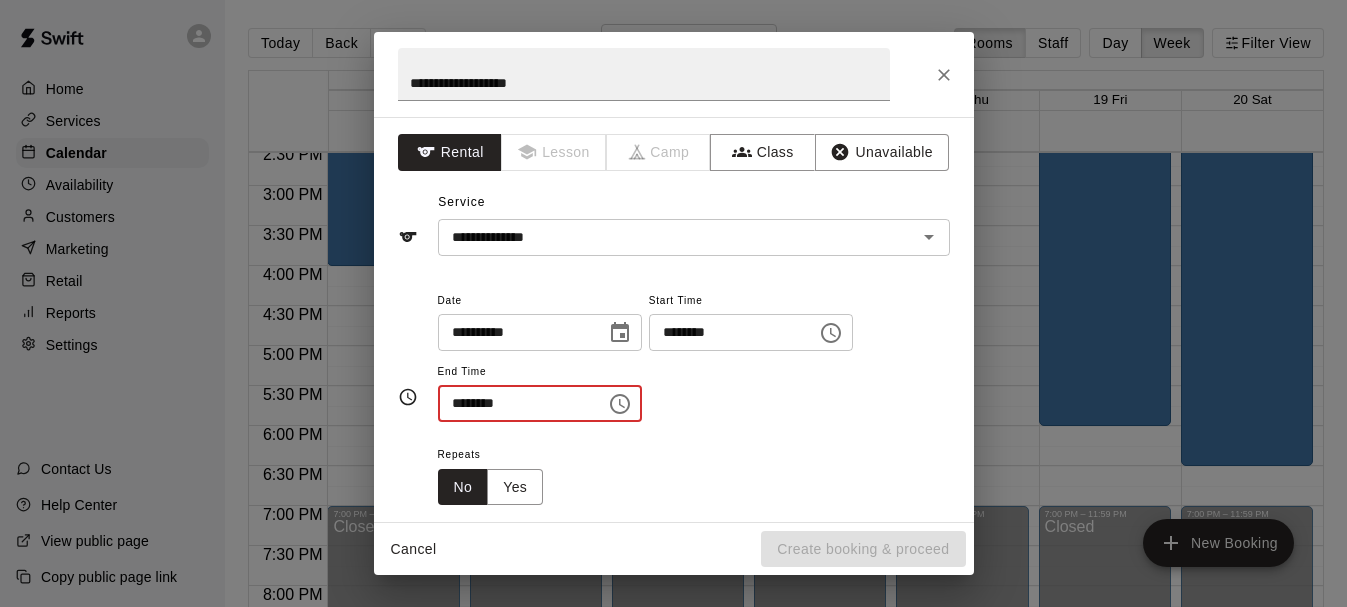 type on "********" 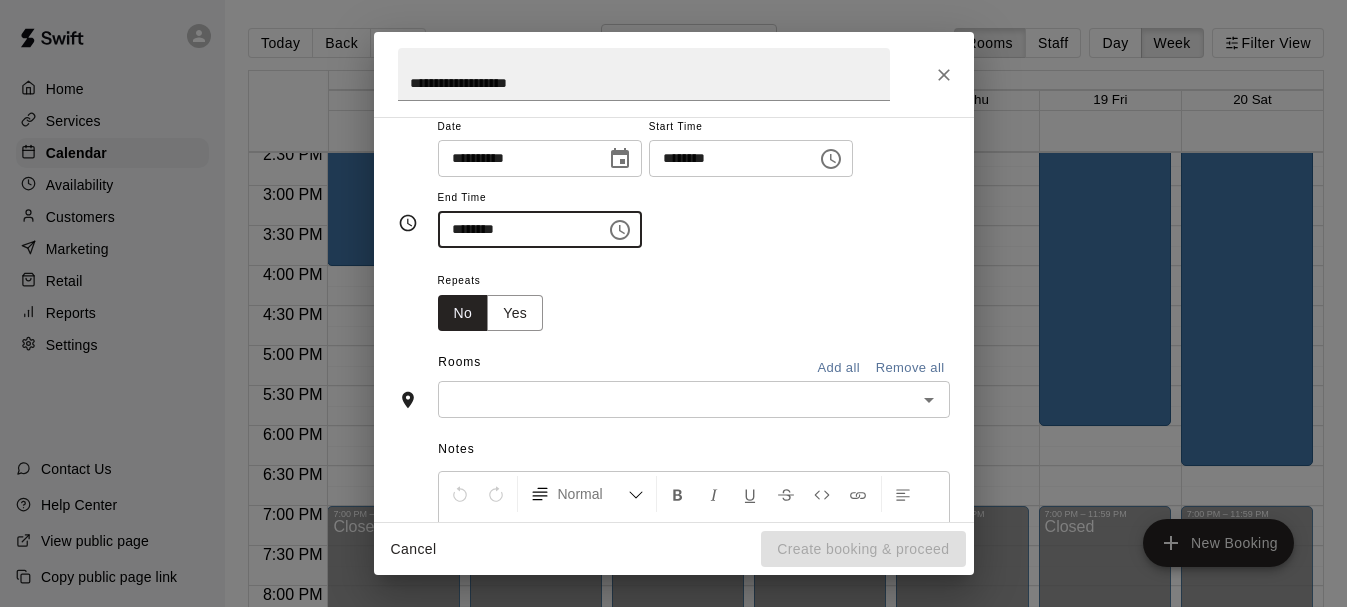 scroll, scrollTop: 206, scrollLeft: 0, axis: vertical 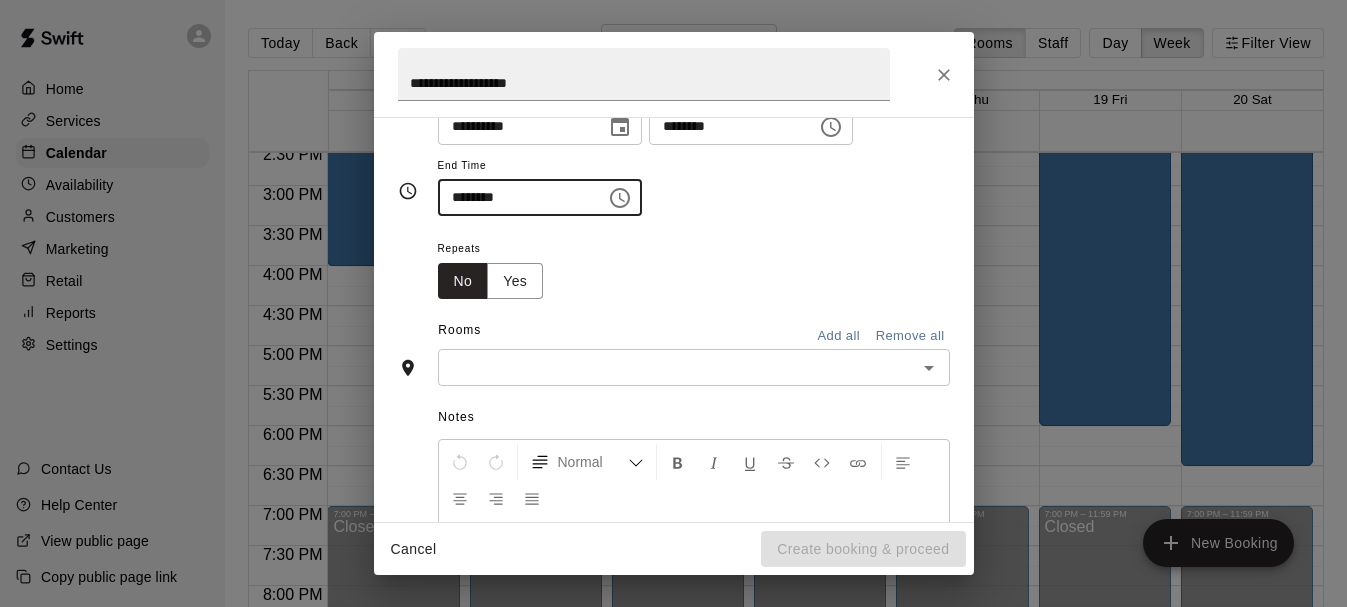 click at bounding box center [677, 367] 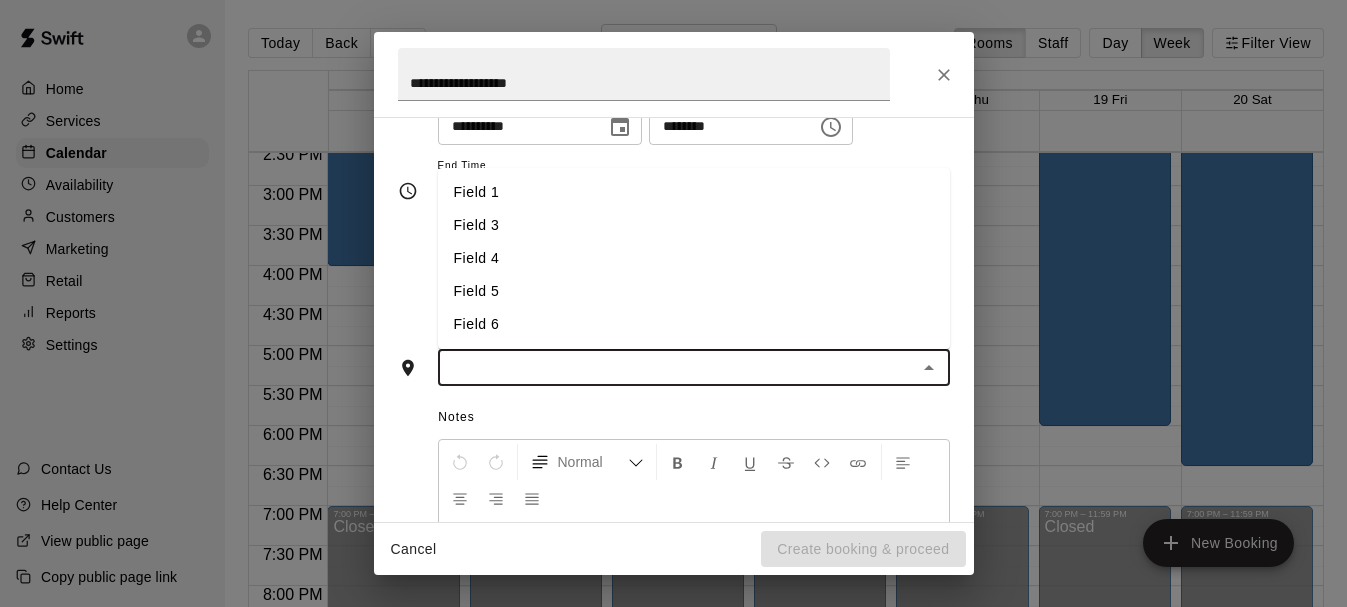click on "Field 3" at bounding box center (694, 225) 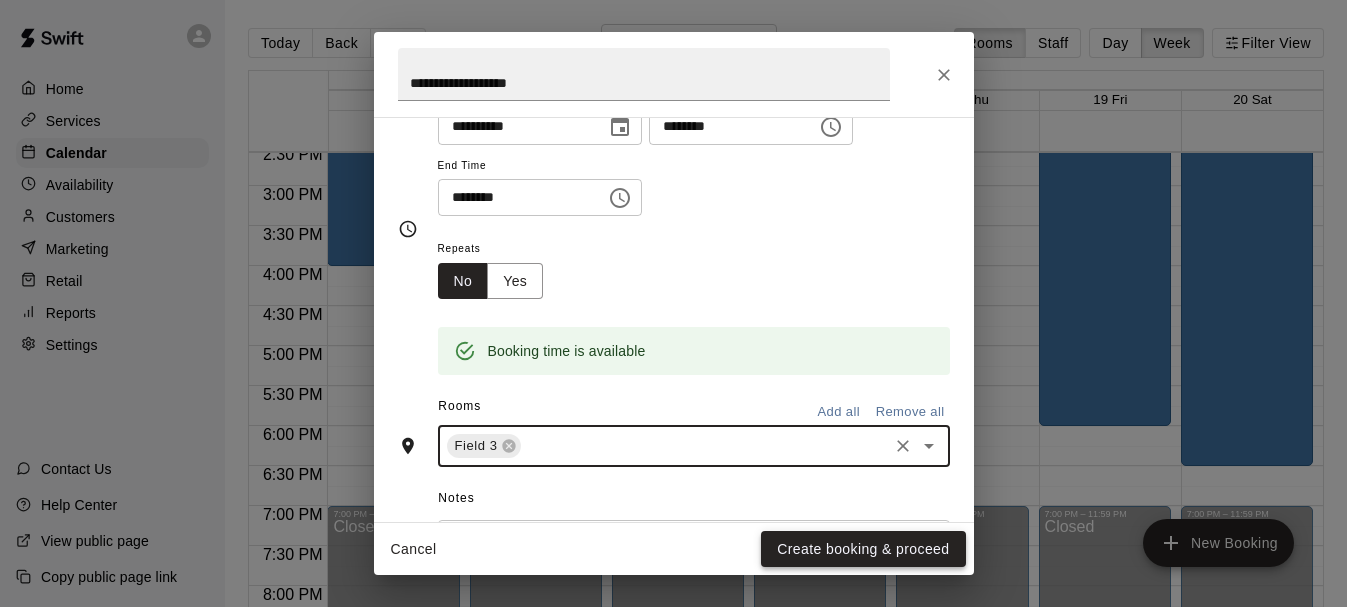 click on "Create booking & proceed" at bounding box center [863, 549] 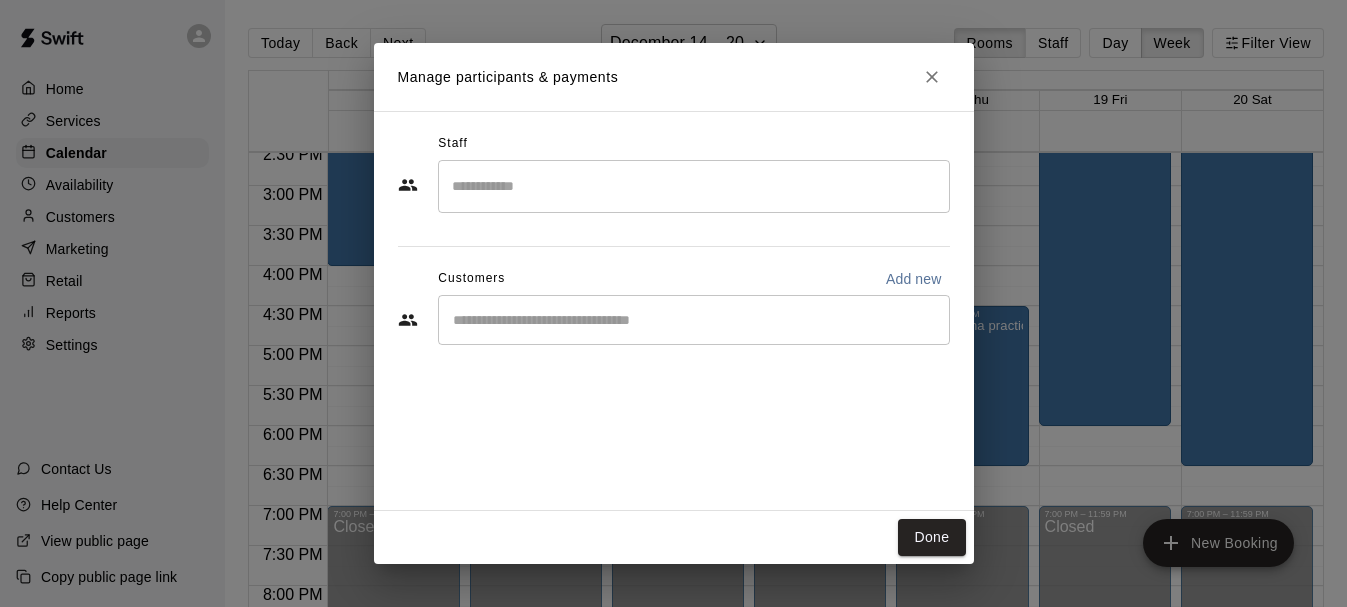 click on "Manage participants & payments Staff ​ Customers Add new ​ Done" at bounding box center [673, 303] 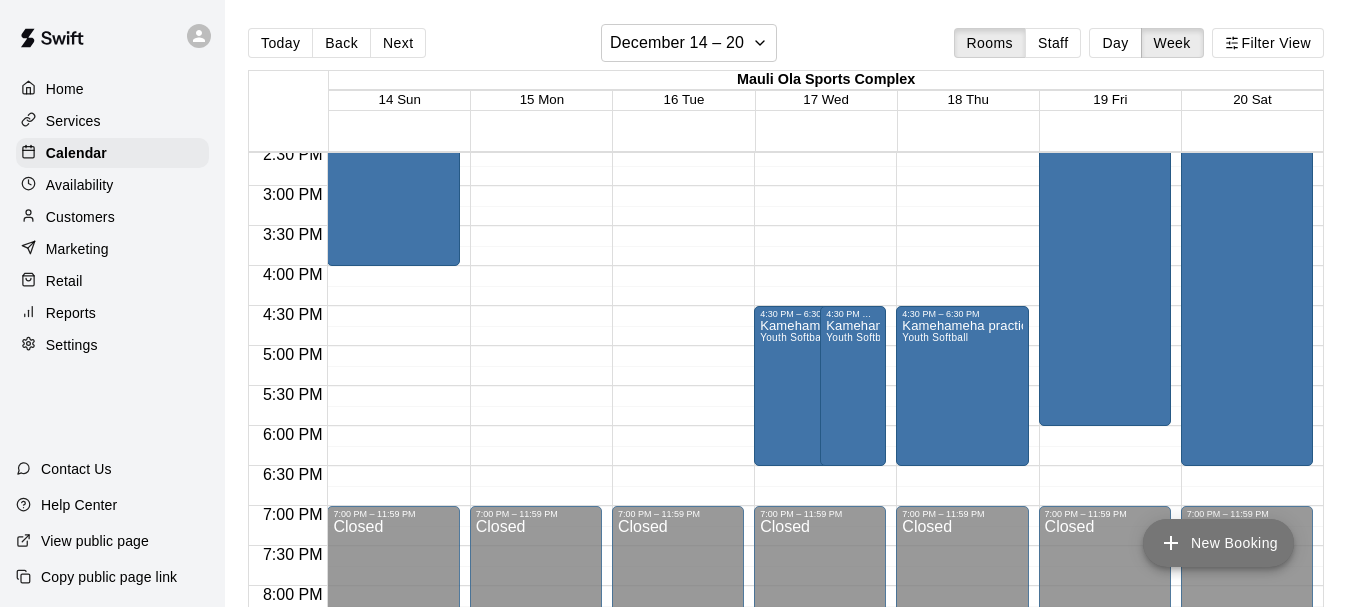 click on "New Booking" at bounding box center [1218, 543] 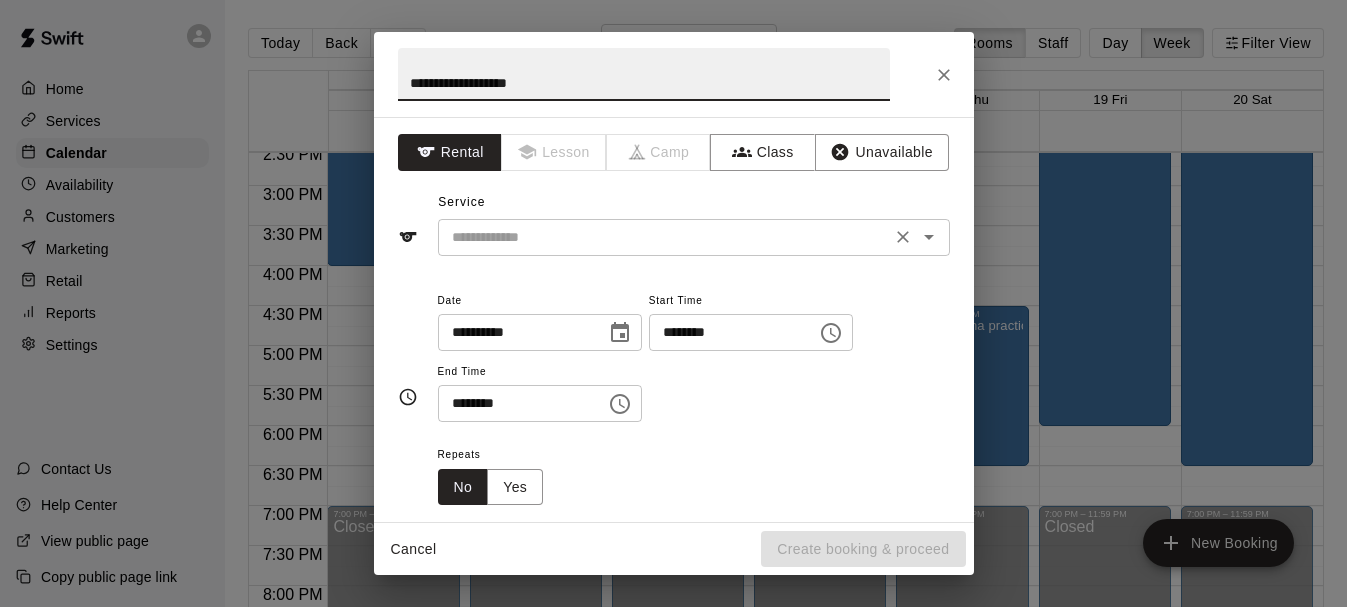 type on "**********" 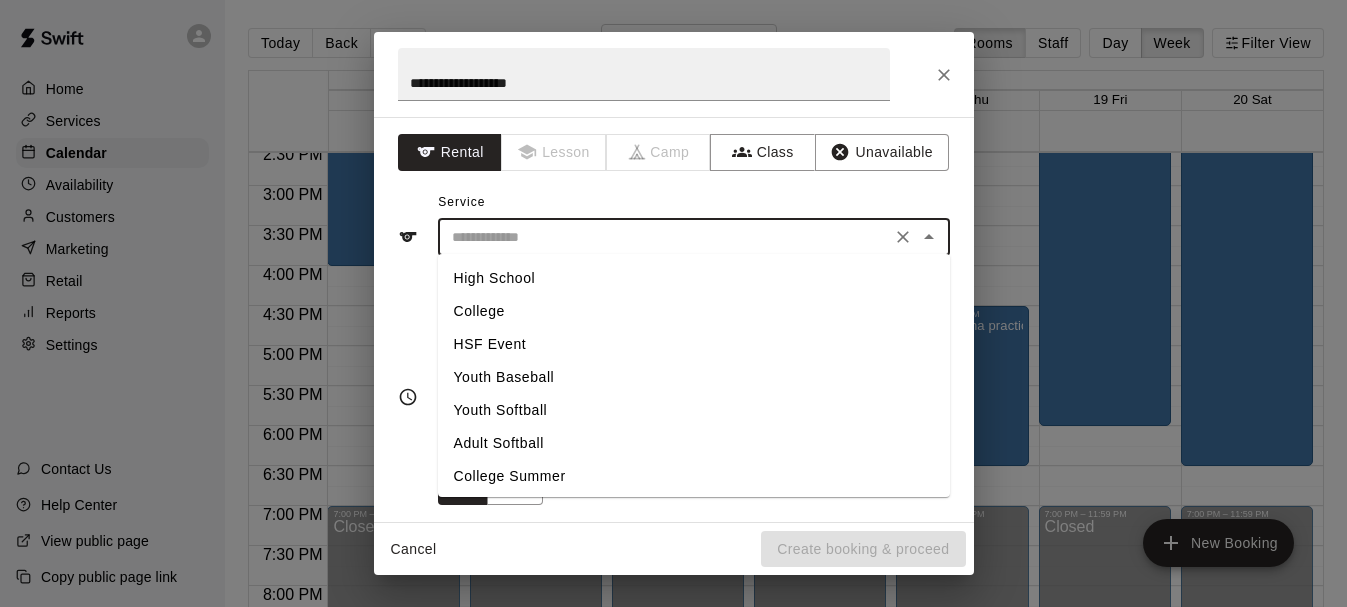 click at bounding box center [664, 237] 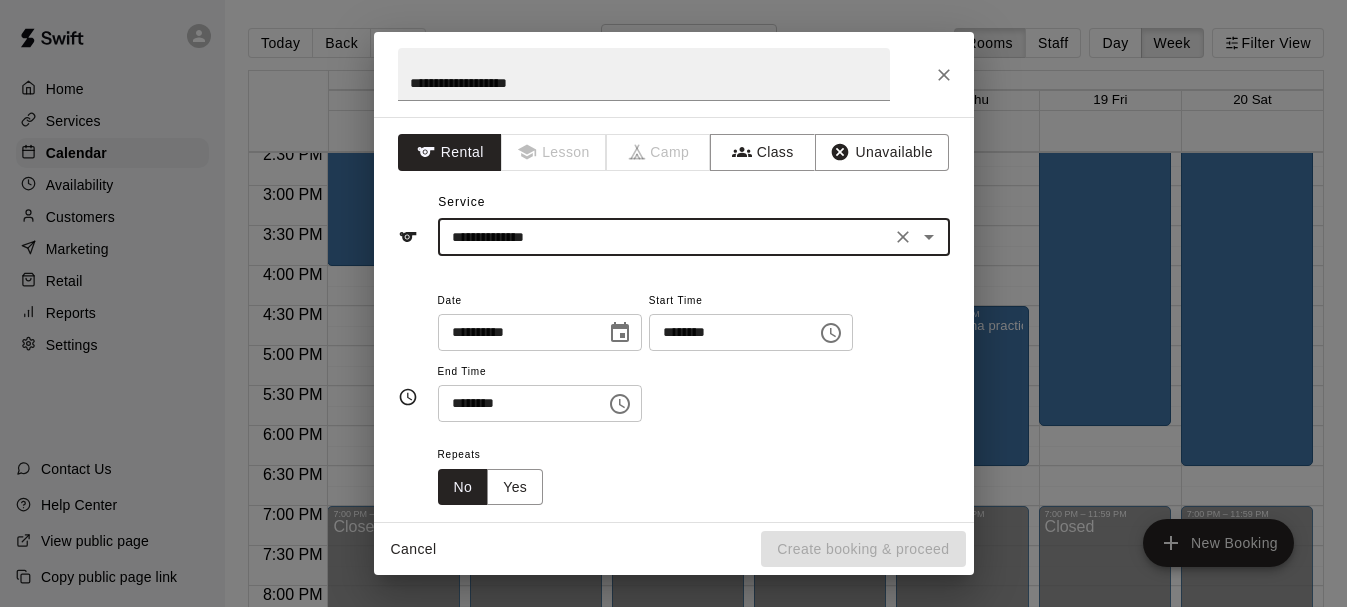 click 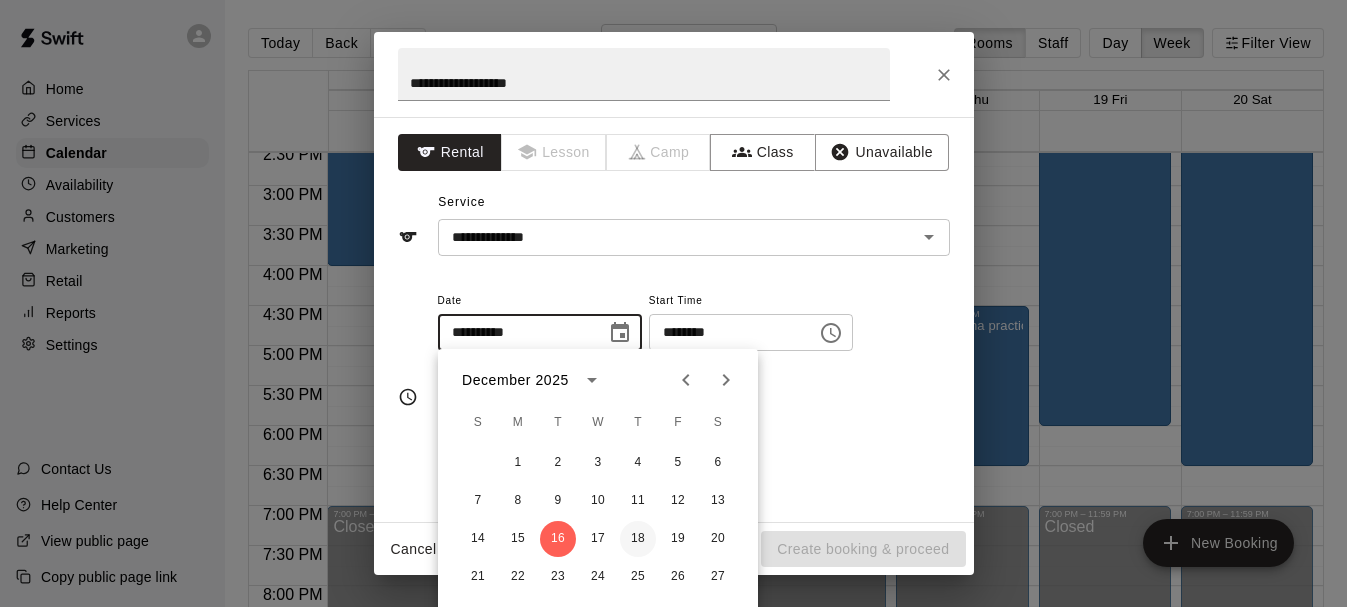 click on "18" at bounding box center [638, 539] 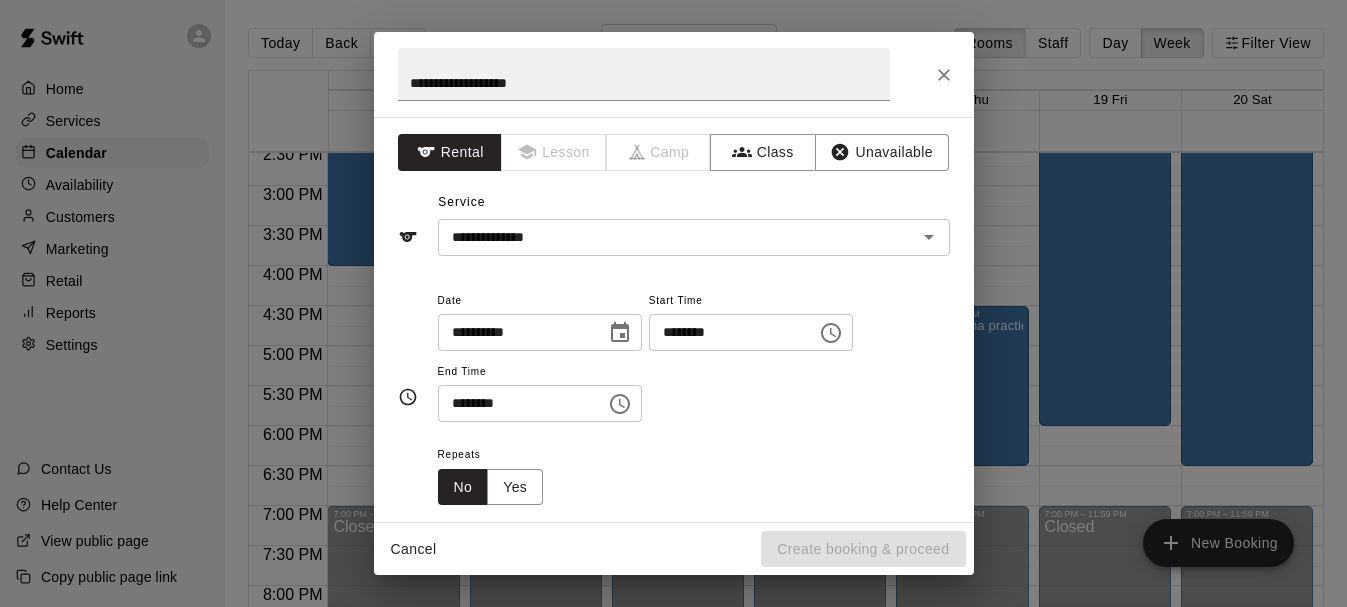 click on "********" at bounding box center [726, 332] 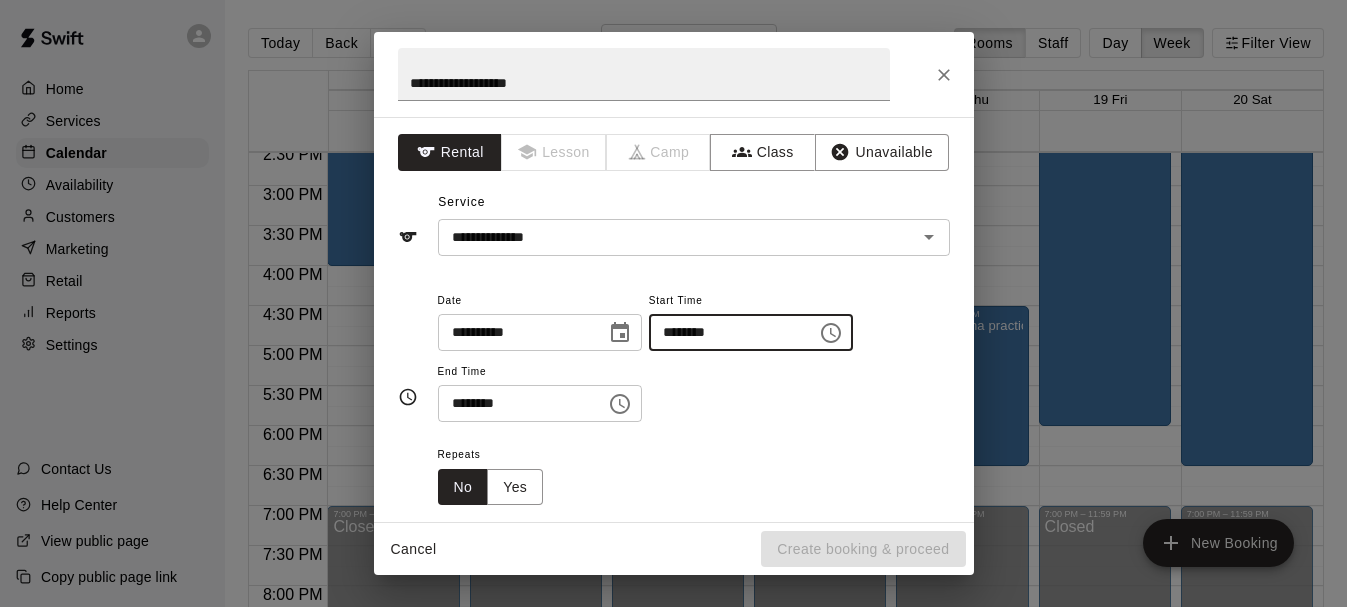 type on "********" 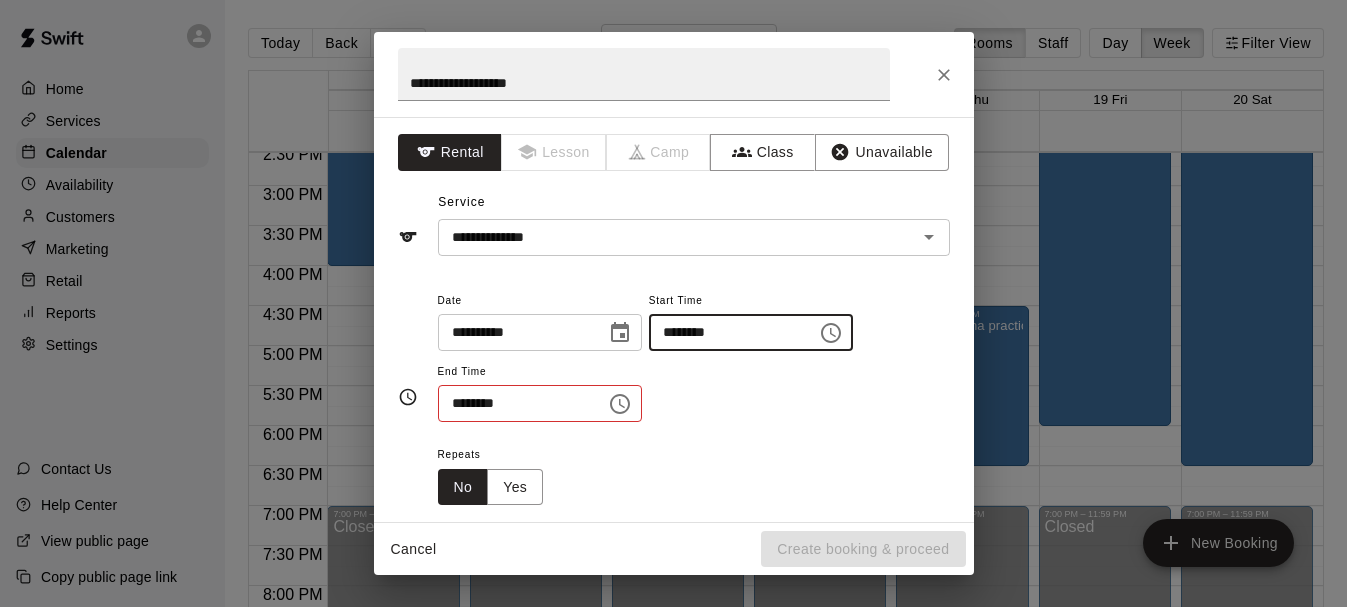 type 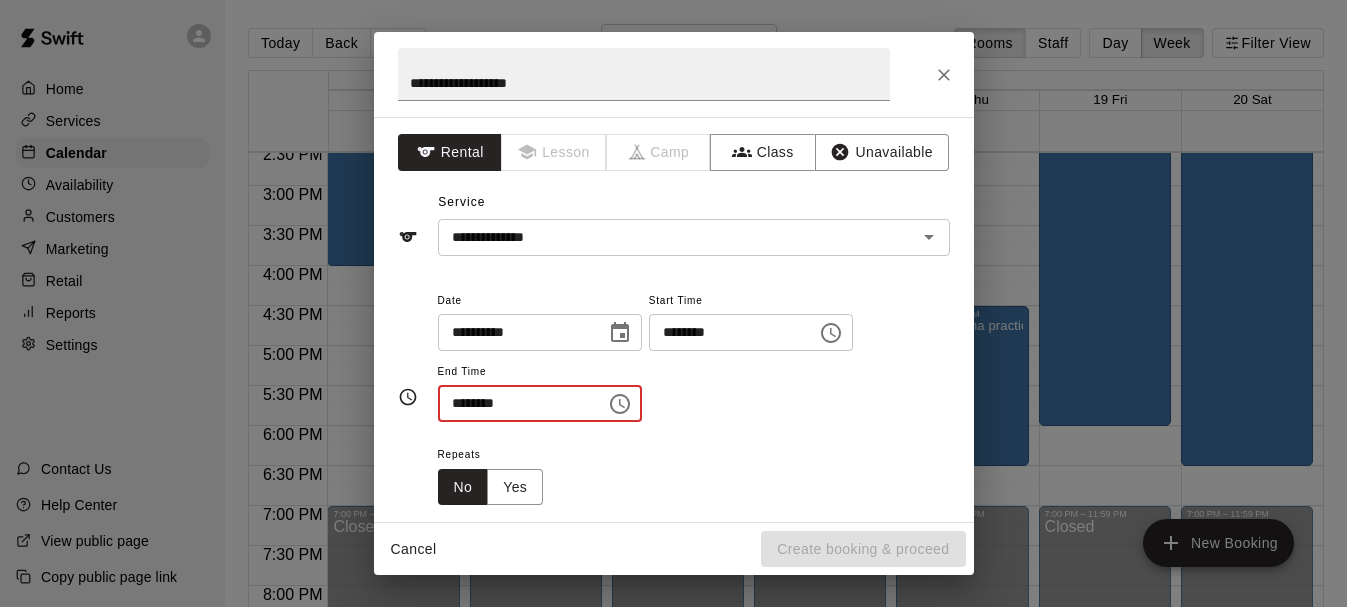 type on "********" 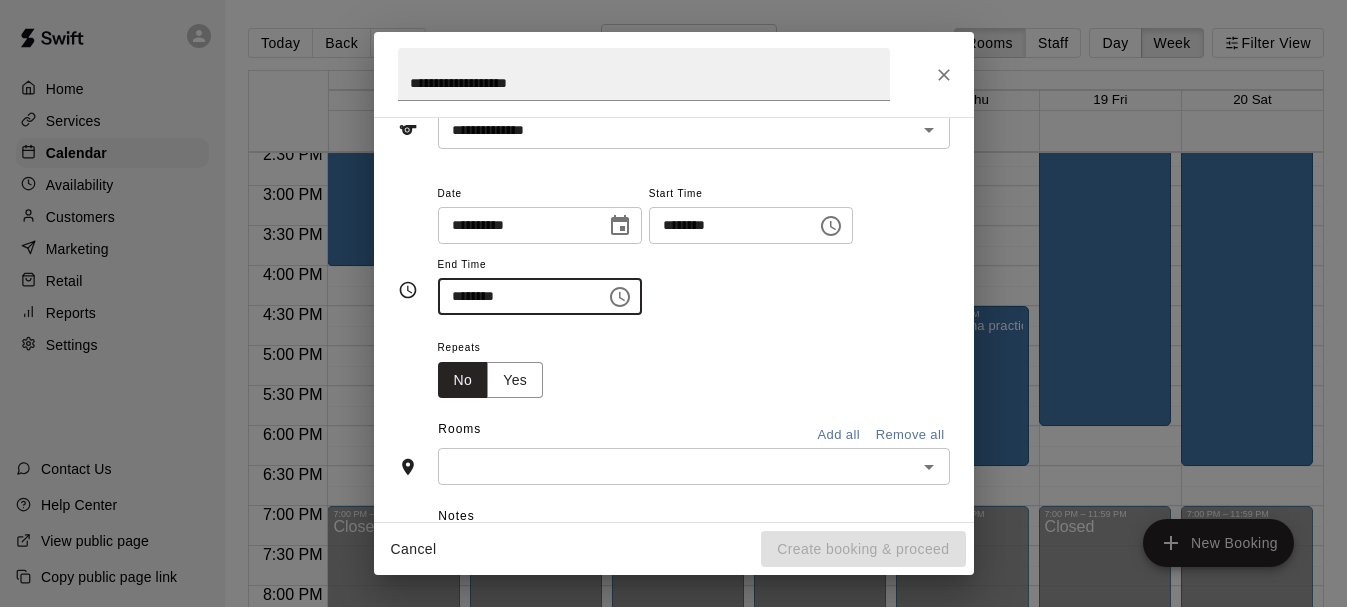 scroll, scrollTop: 106, scrollLeft: 0, axis: vertical 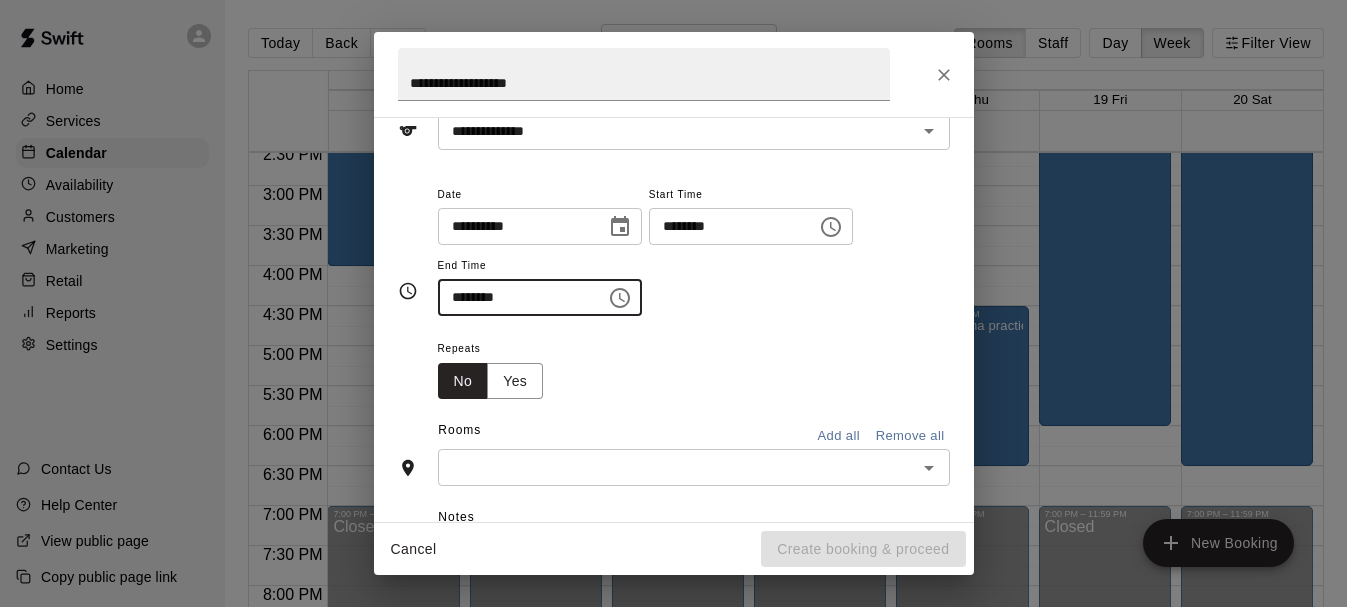 click at bounding box center [677, 467] 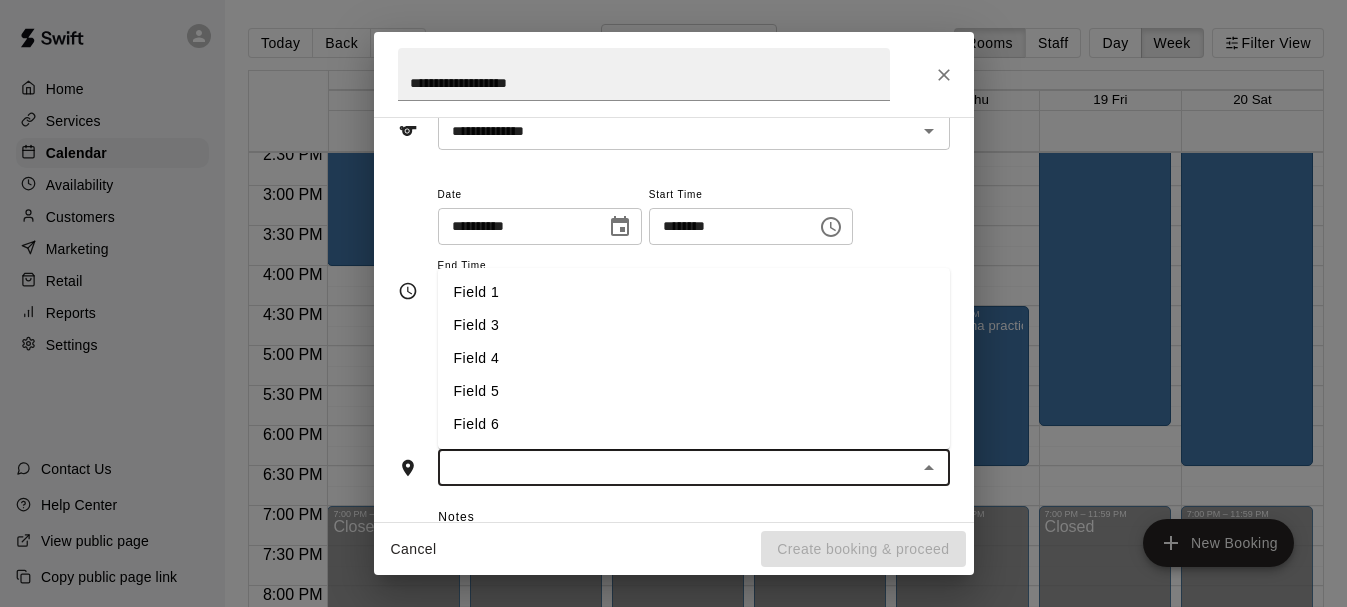 click on "Field 4" at bounding box center [694, 358] 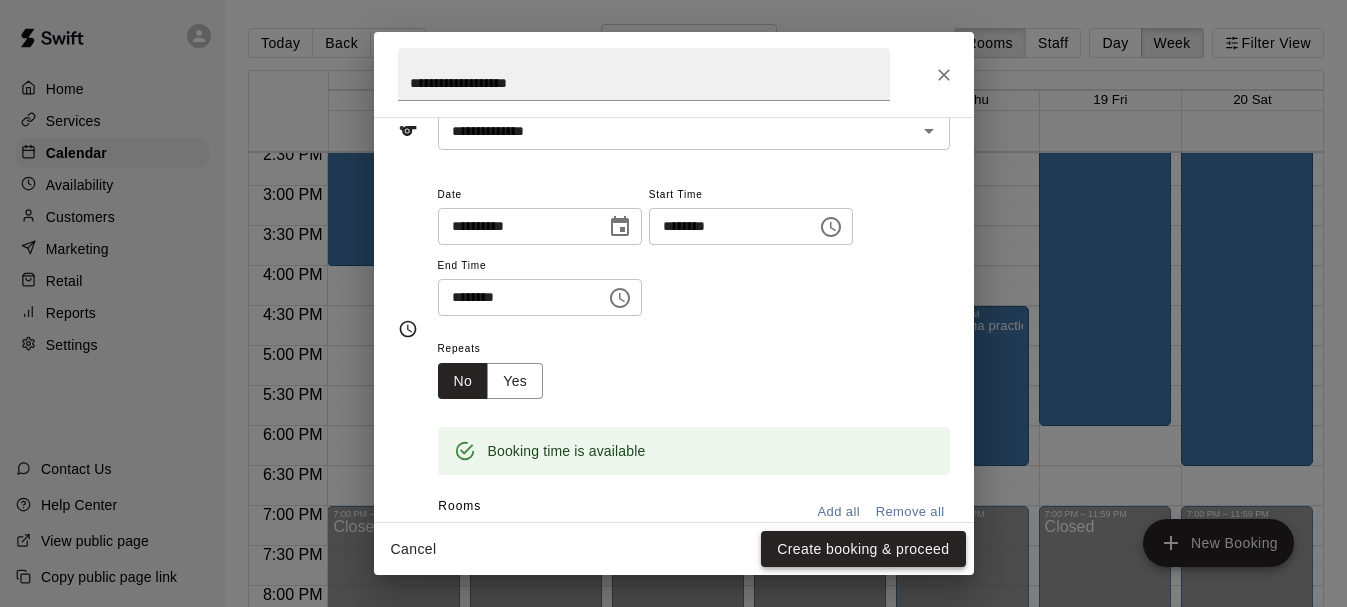 click on "Create booking & proceed" at bounding box center [863, 549] 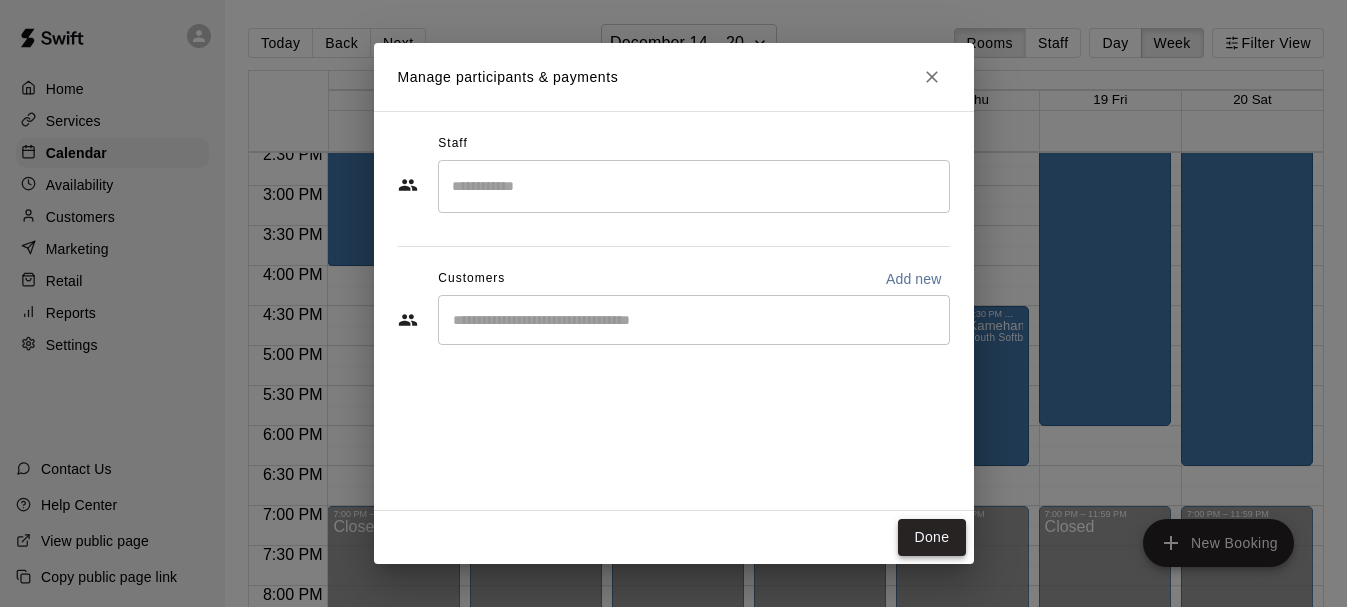 click on "Done" at bounding box center (931, 537) 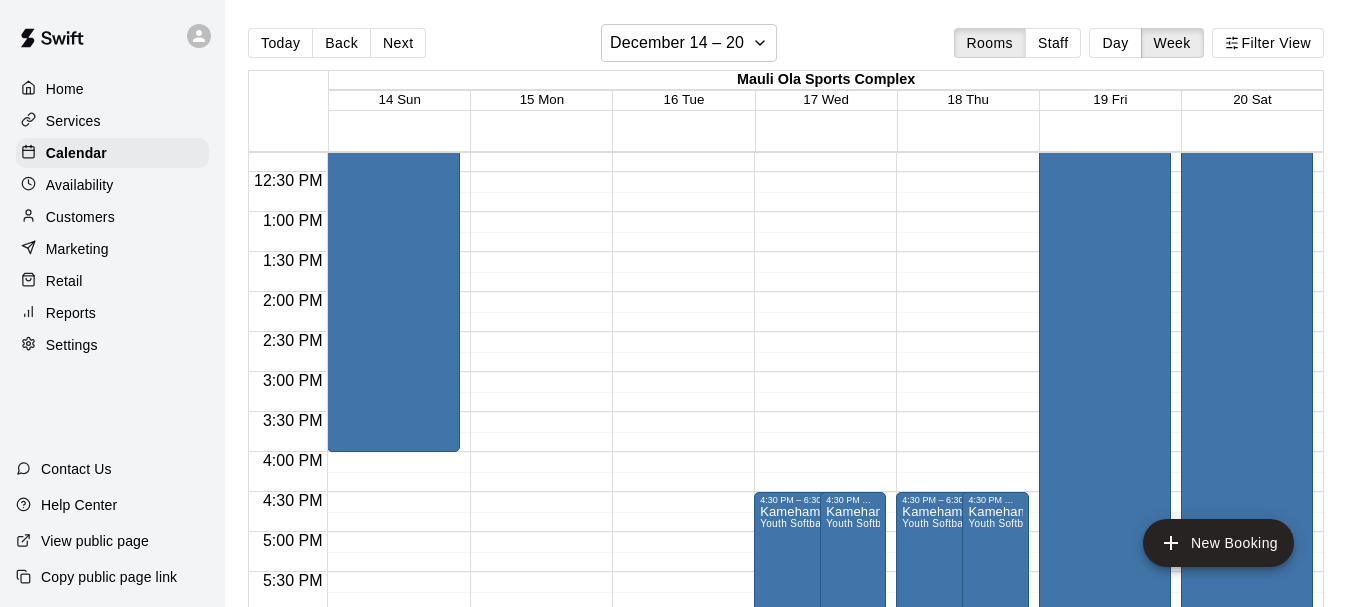 scroll, scrollTop: 991, scrollLeft: 0, axis: vertical 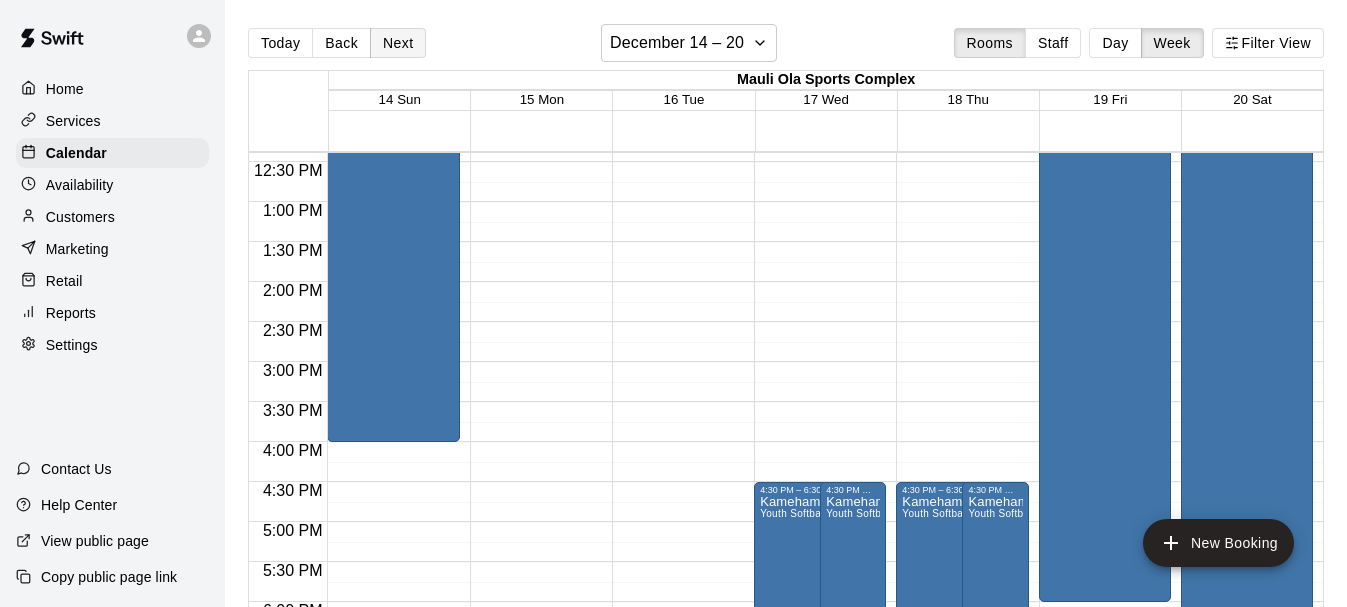 click on "Next" at bounding box center [398, 43] 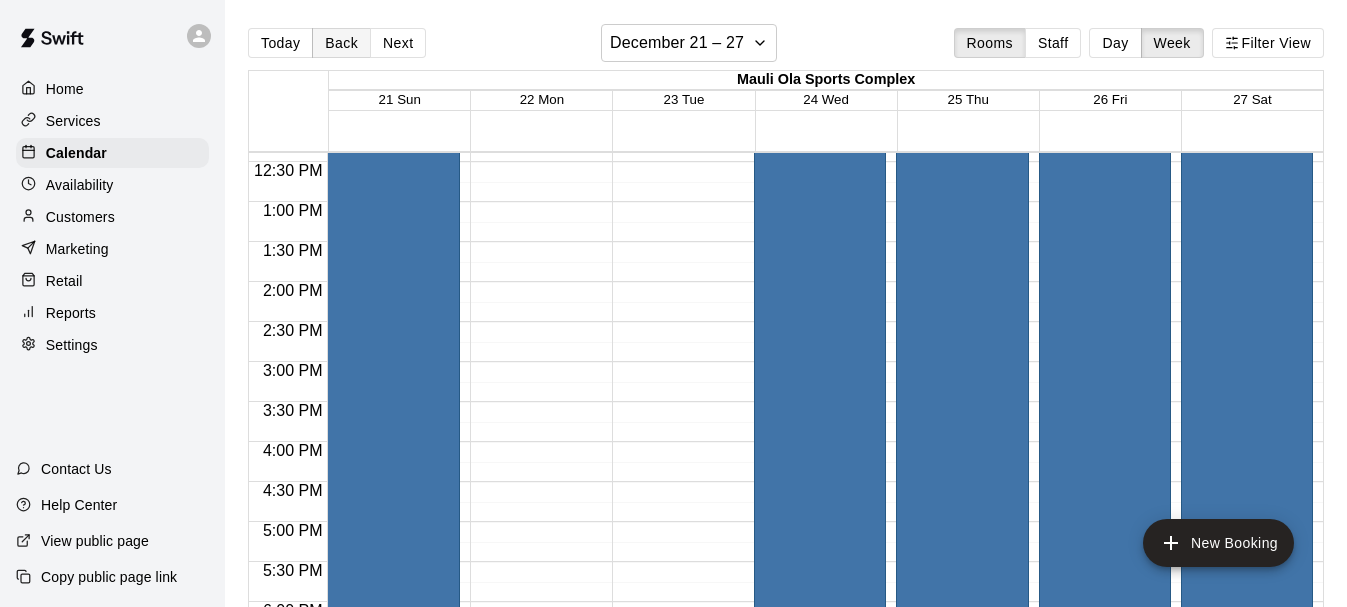 click on "Back" at bounding box center (341, 43) 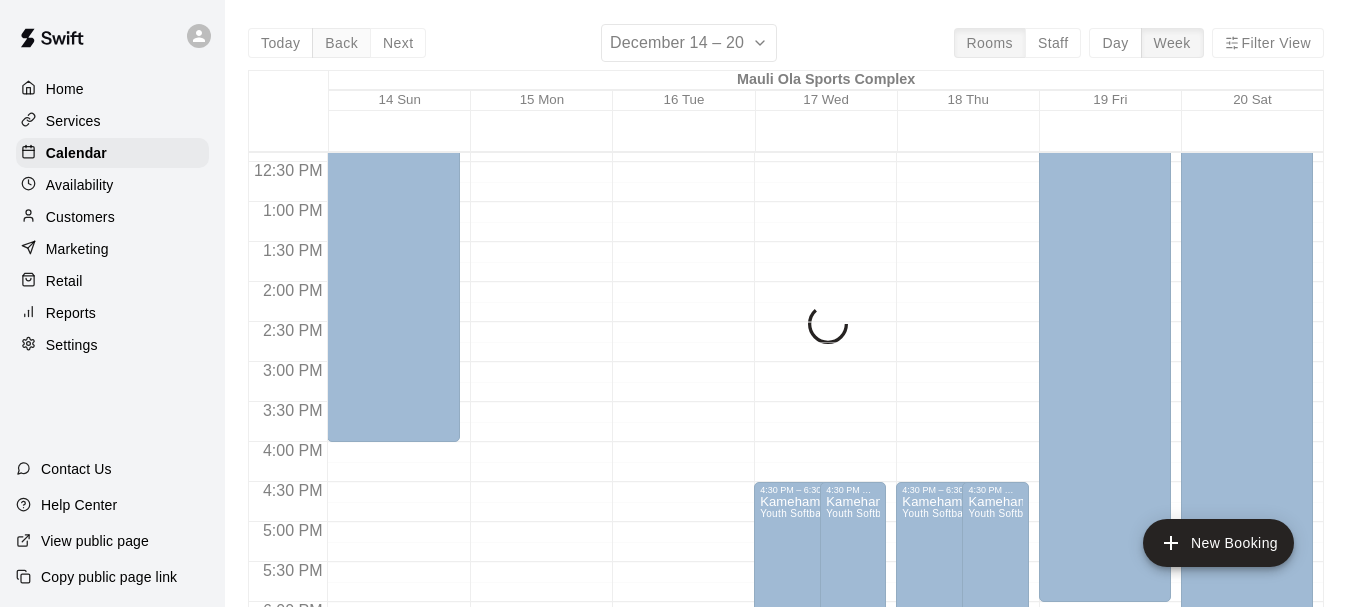 click on "Today Back Next December 14 – 20 Rooms Staff Day Week Filter View Mauli Ola Sports Complex 14 Sun 15 Mon 16 Tue 17 Wed 18 Thu 19 Fri 20 Sat 12:00 AM 12:30 AM 1:00 AM 1:30 AM 2:00 AM 2:30 AM 3:00 AM 3:30 AM 4:00 AM 4:30 AM 5:00 AM 5:30 AM 6:00 AM 6:30 AM 7:00 AM 7:30 AM 8:00 AM 8:30 AM 9:00 AM 9:30 AM 10:00 AM 10:30 AM 11:00 AM 11:30 AM 12:00 PM 12:30 PM 1:00 PM 1:30 PM 2:00 PM 2:30 PM 3:00 PM 3:30 PM 4:00 PM 4:30 PM 5:00 PM 5:30 PM 6:00 PM 6:30 PM 7:00 PM 7:30 PM 8:00 PM 8:30 PM 9:00 PM 9:30 PM 10:00 PM 10:30 PM 11:00 PM 11:30 PM 12:00 AM – [TIME] Closed [TIME] – [TIME] Chaminade Camp Youth Softball [TIME] – [TIME] Closed 12:00 AM – [TIME] Closed [TIME] – [TIME] Closed 12:00 AM – [TIME] Closed [TIME] – [TIME] Closed 12:00 AM – [TIME] Closed [TIME] – [TIME] Kamehameha practicer Youth Softball [TIME] – [TIME] Closed [TIME] – [TIME] Kamehameha practice Youth Softball 12:00 AM – [TIME] Closed [TIME] – [TIME] Kamehameha practice Youth Softball Closed Closed" at bounding box center (786, 327) 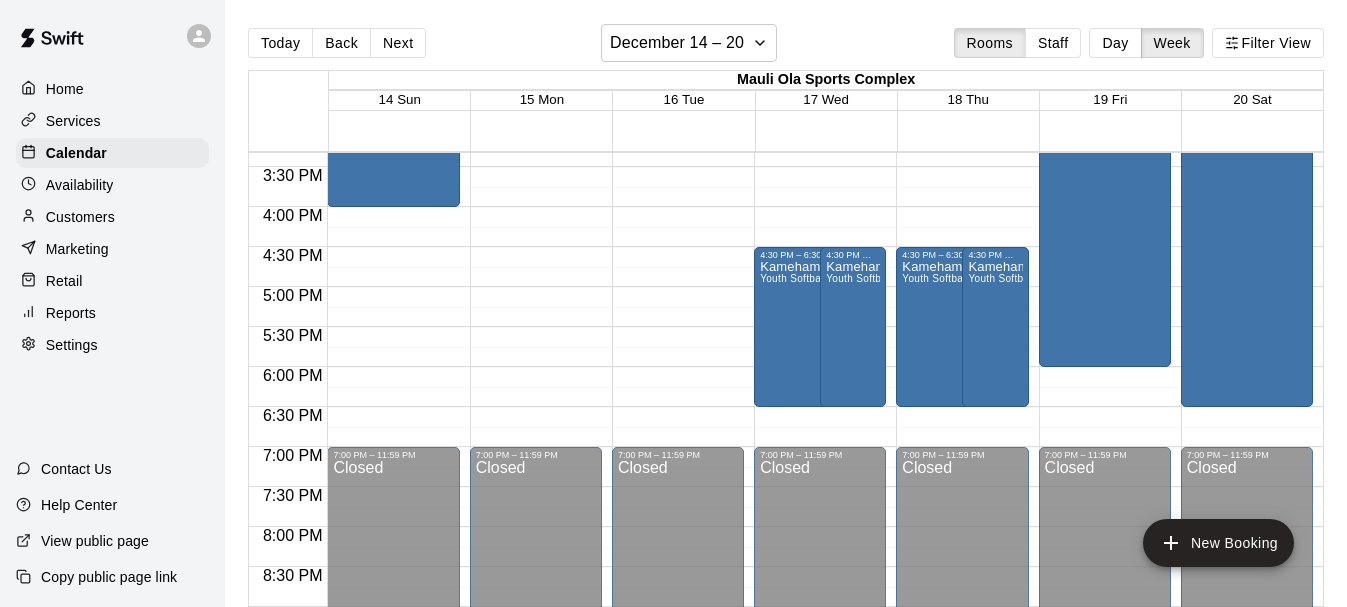 scroll, scrollTop: 1223, scrollLeft: 0, axis: vertical 